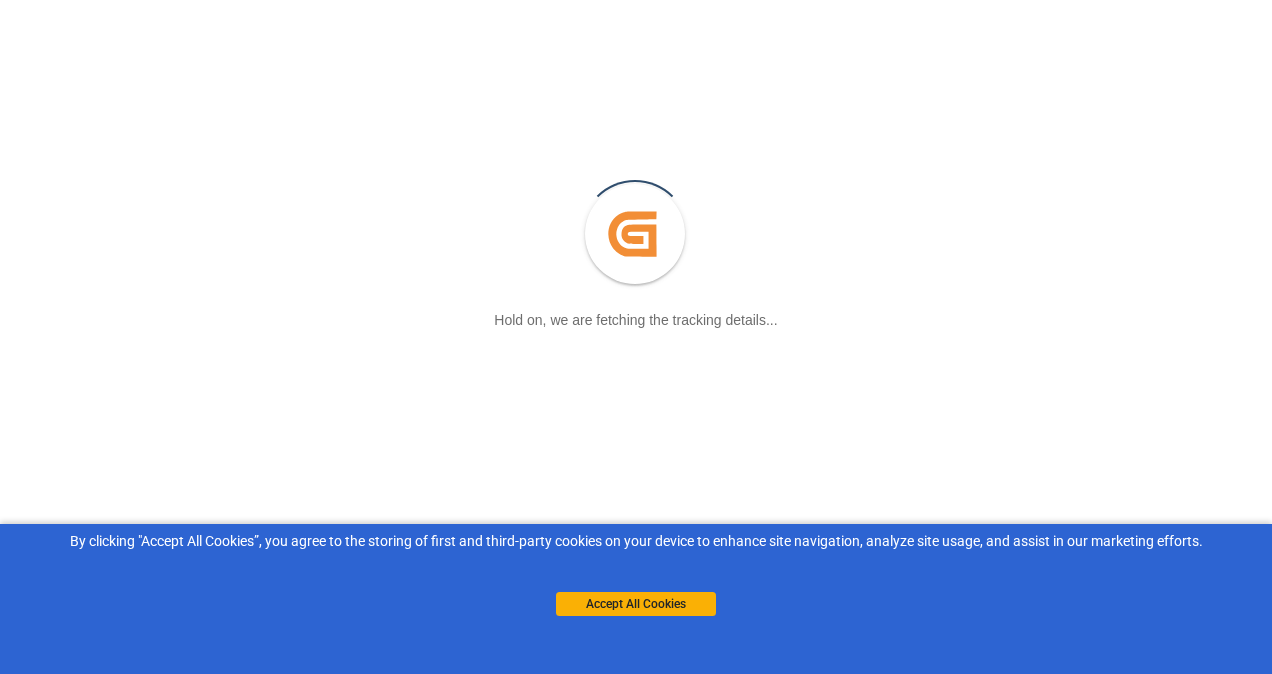 scroll, scrollTop: 0, scrollLeft: 0, axis: both 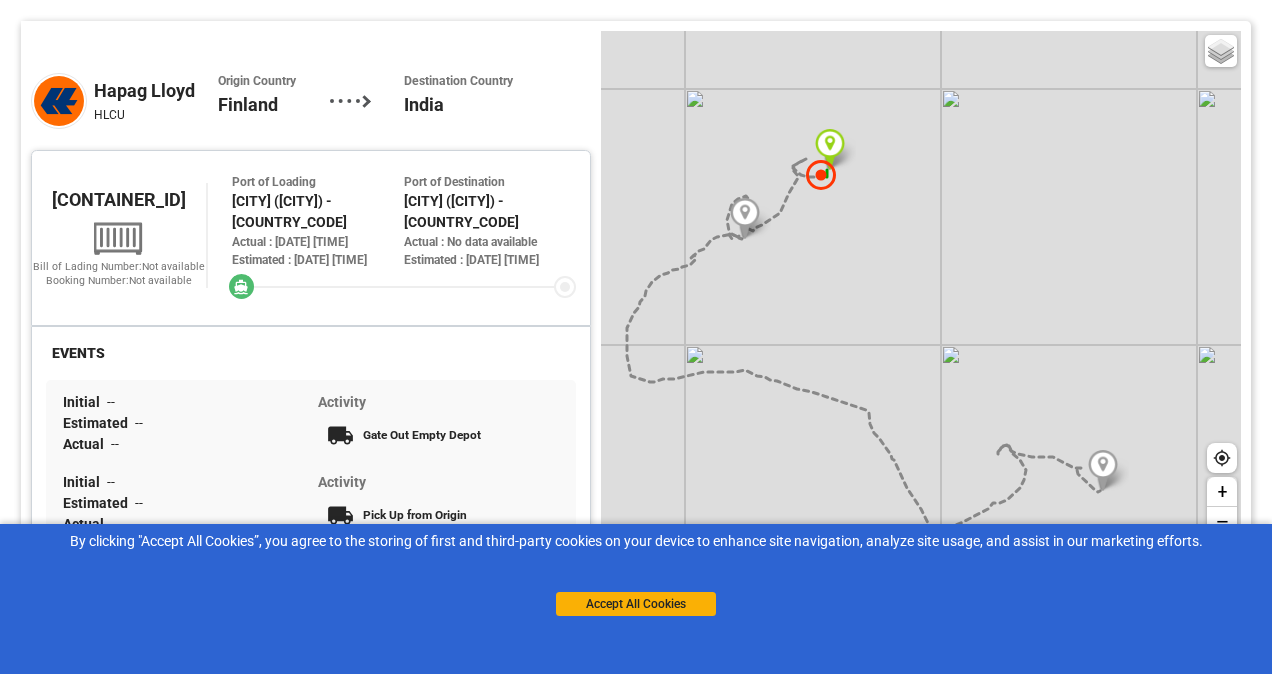 click on "Hapag Lloyd" at bounding box center [156, 90] 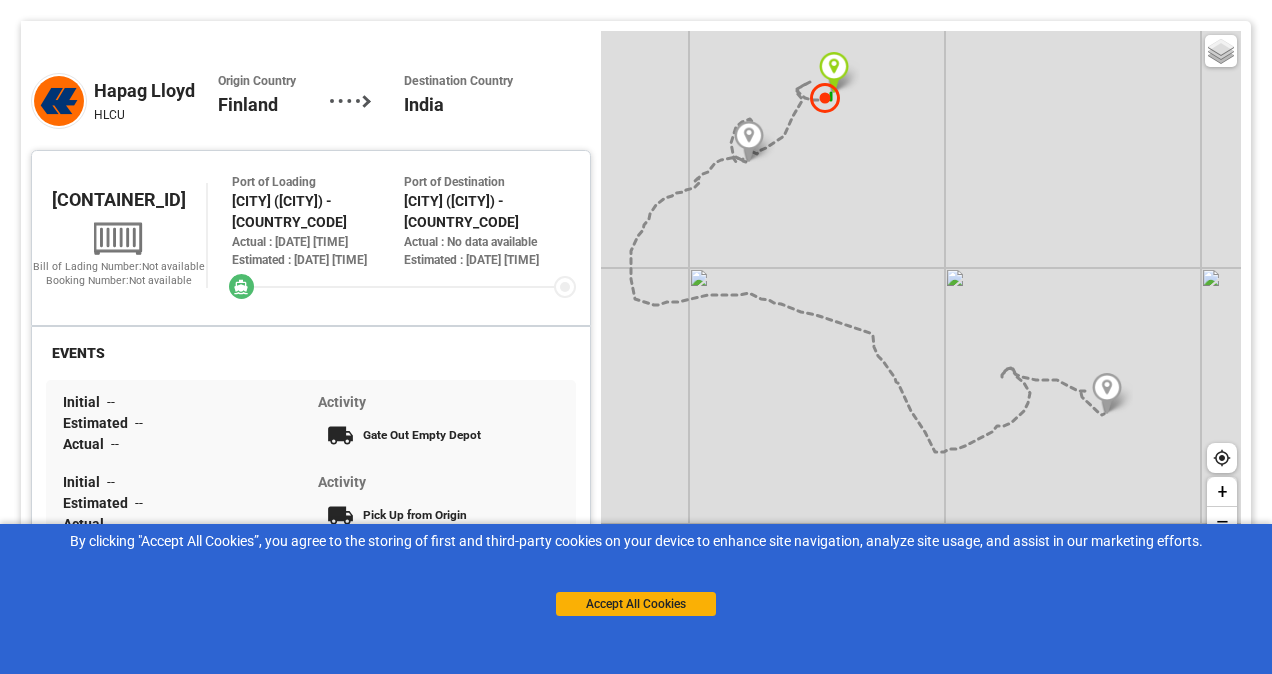 drag, startPoint x: 898, startPoint y: 358, endPoint x: 885, endPoint y: 252, distance: 106.7942 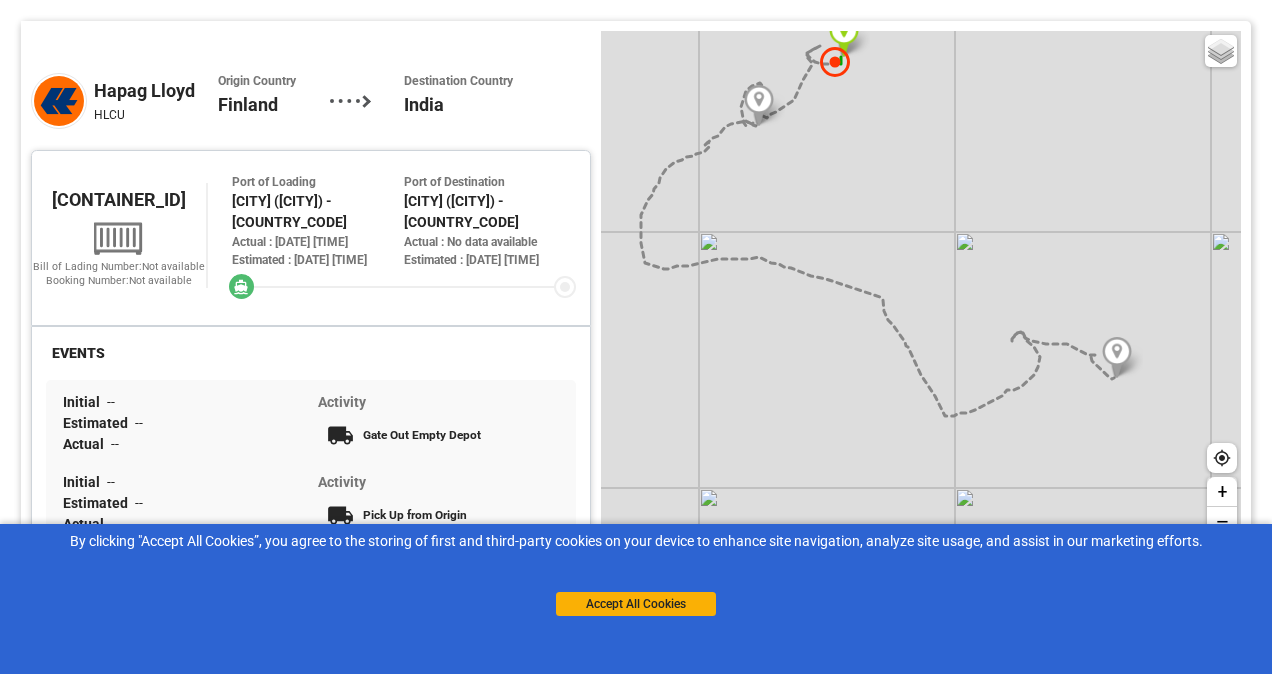 drag, startPoint x: 782, startPoint y: 416, endPoint x: 845, endPoint y: 320, distance: 114.82596 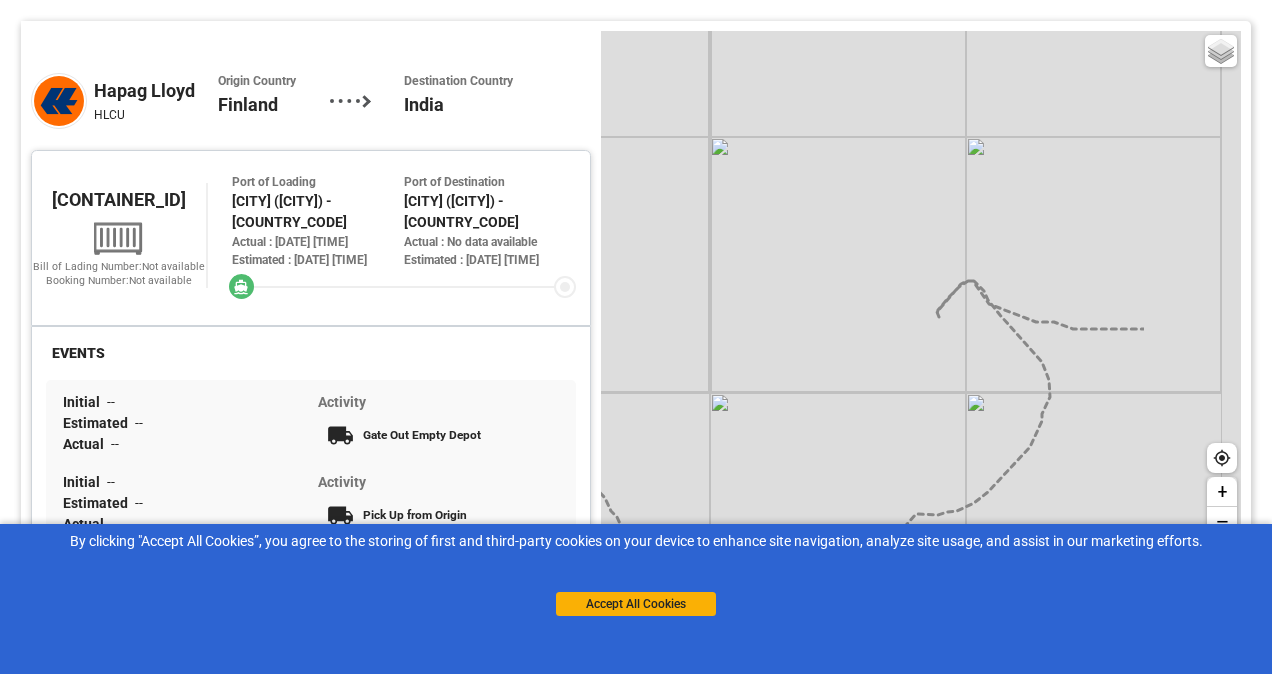 drag, startPoint x: 1109, startPoint y: 363, endPoint x: 928, endPoint y: 356, distance: 181.13531 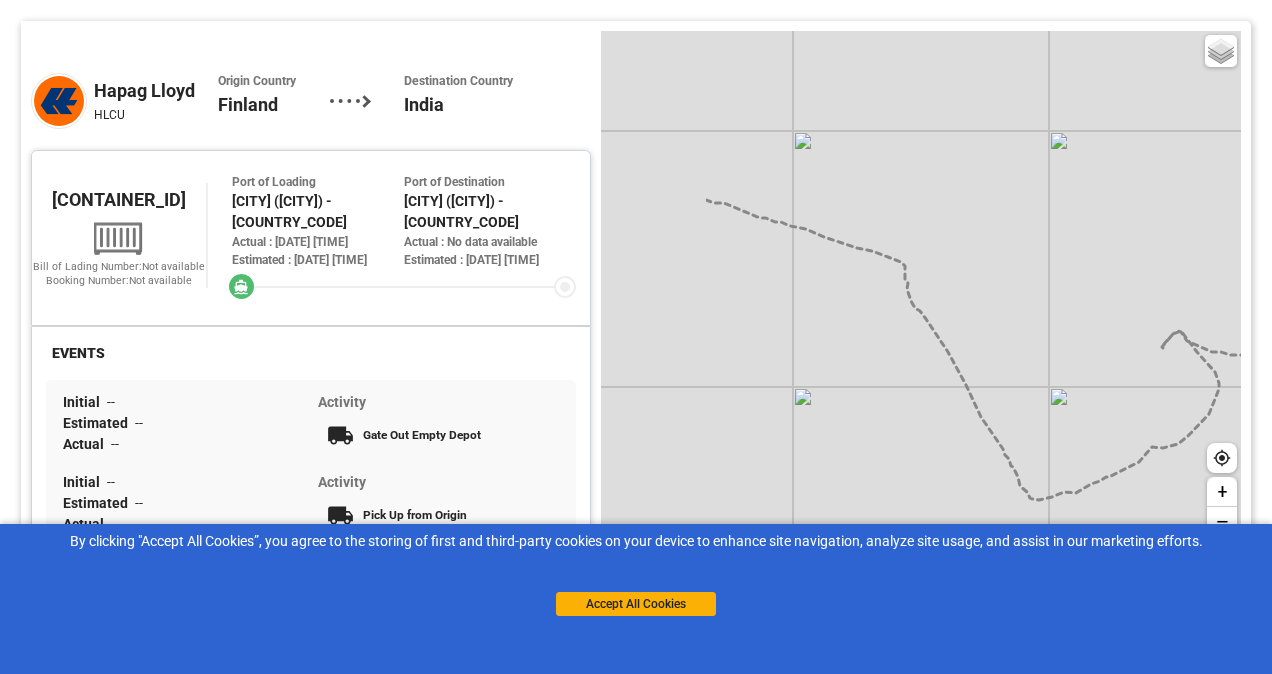 drag, startPoint x: 713, startPoint y: 293, endPoint x: 882, endPoint y: 366, distance: 184.09236 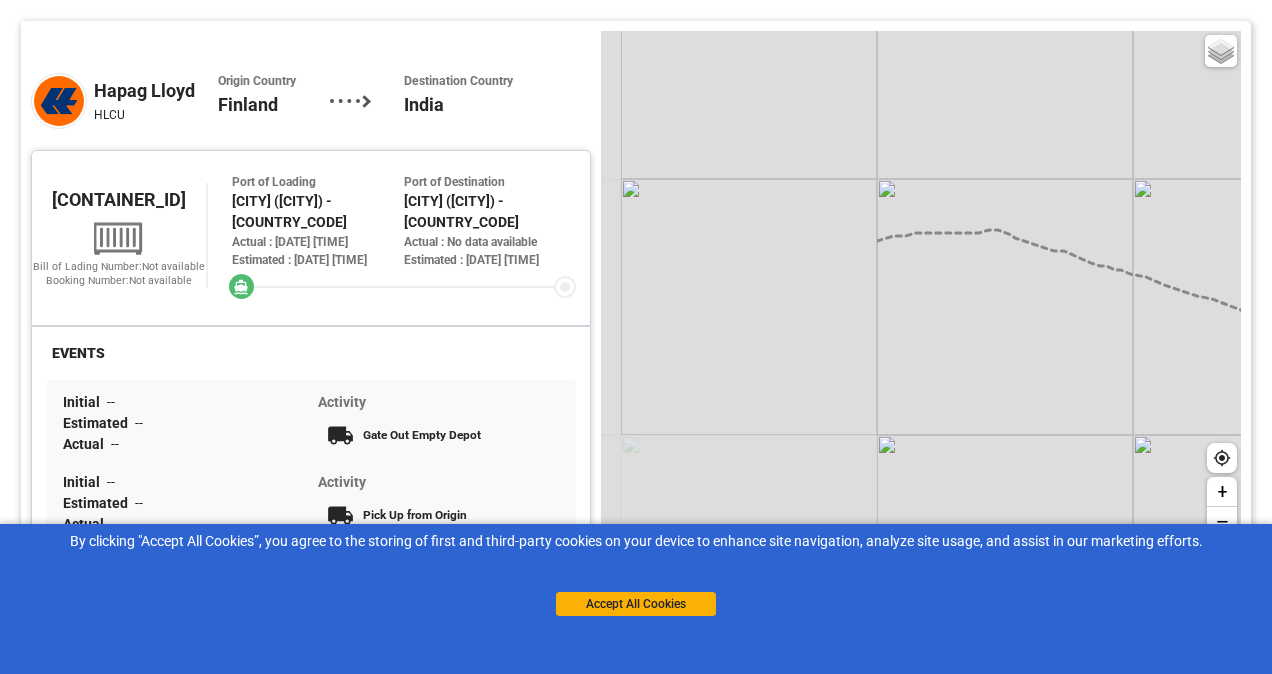 drag, startPoint x: 658, startPoint y: 270, endPoint x: 996, endPoint y: 308, distance: 340.1294 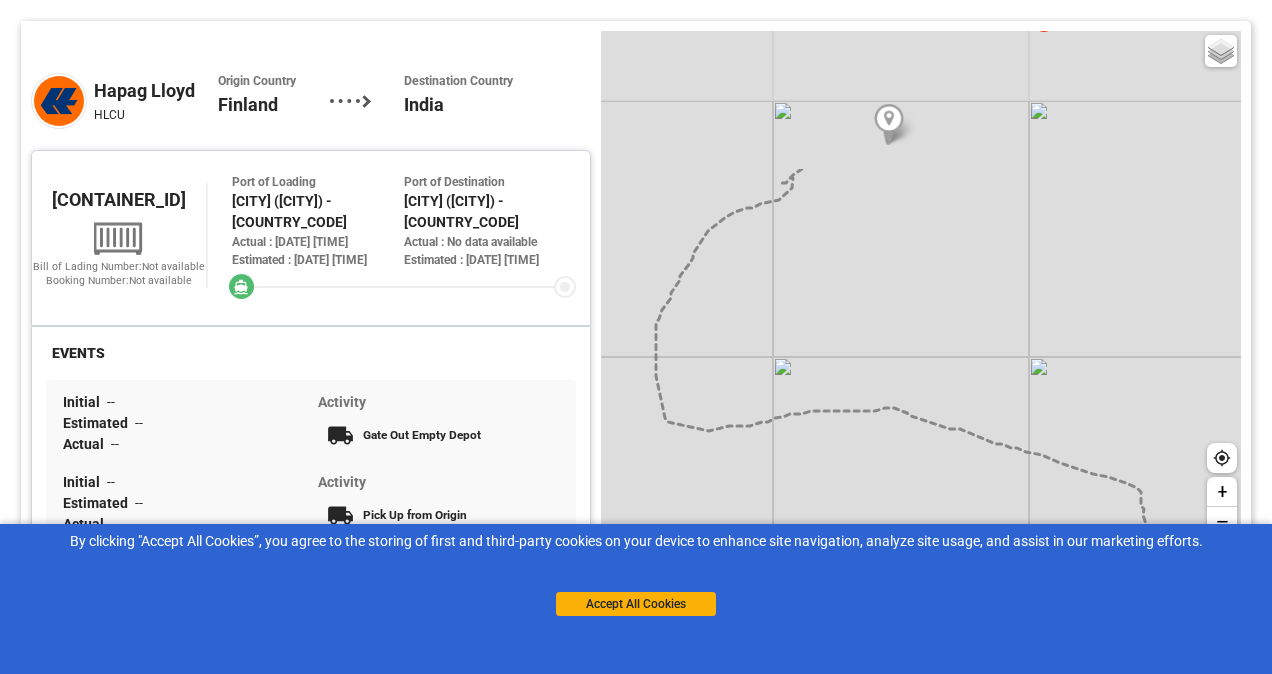 drag, startPoint x: 929, startPoint y: 290, endPoint x: 820, endPoint y: 472, distance: 212.14381 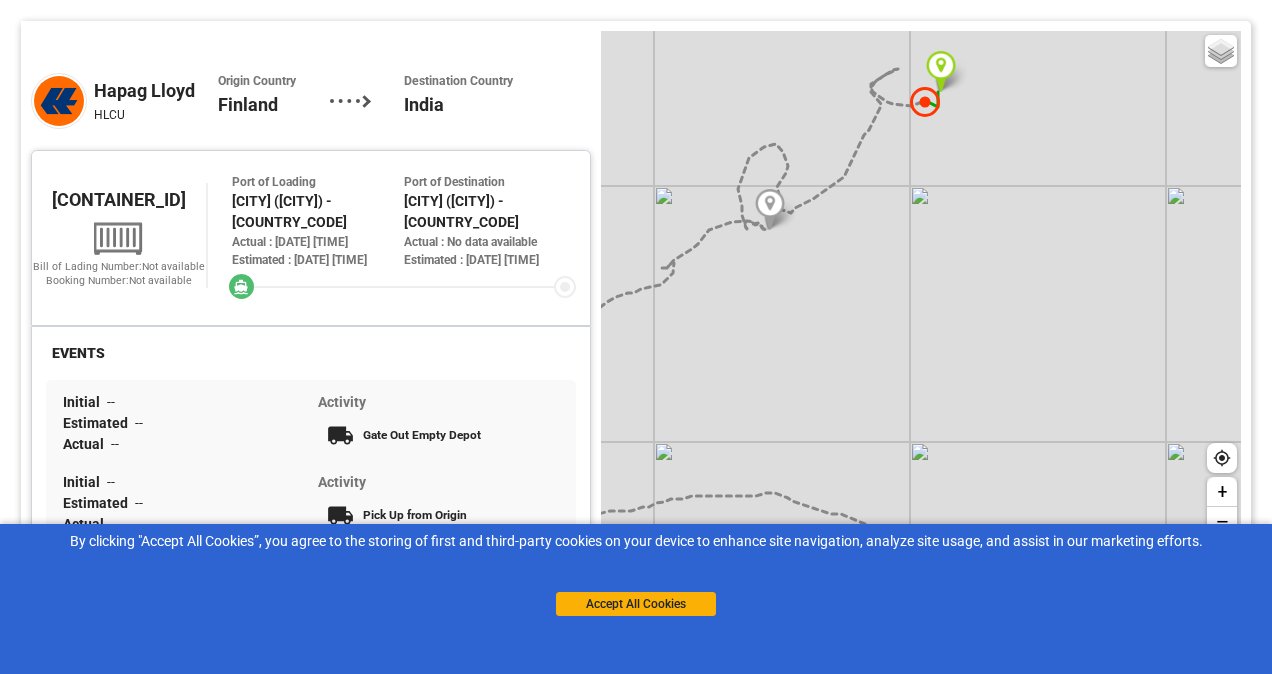 drag, startPoint x: 859, startPoint y: 386, endPoint x: 762, endPoint y: 430, distance: 106.51291 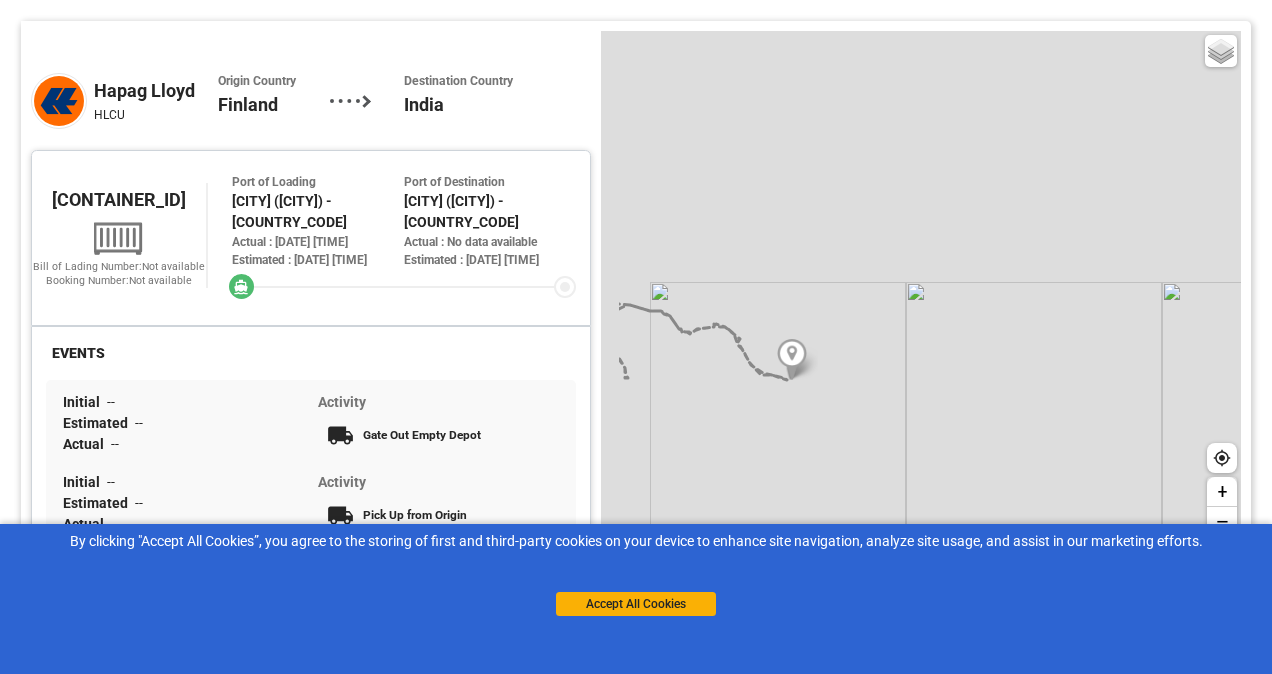 drag, startPoint x: 797, startPoint y: 185, endPoint x: 860, endPoint y: 398, distance: 222.12158 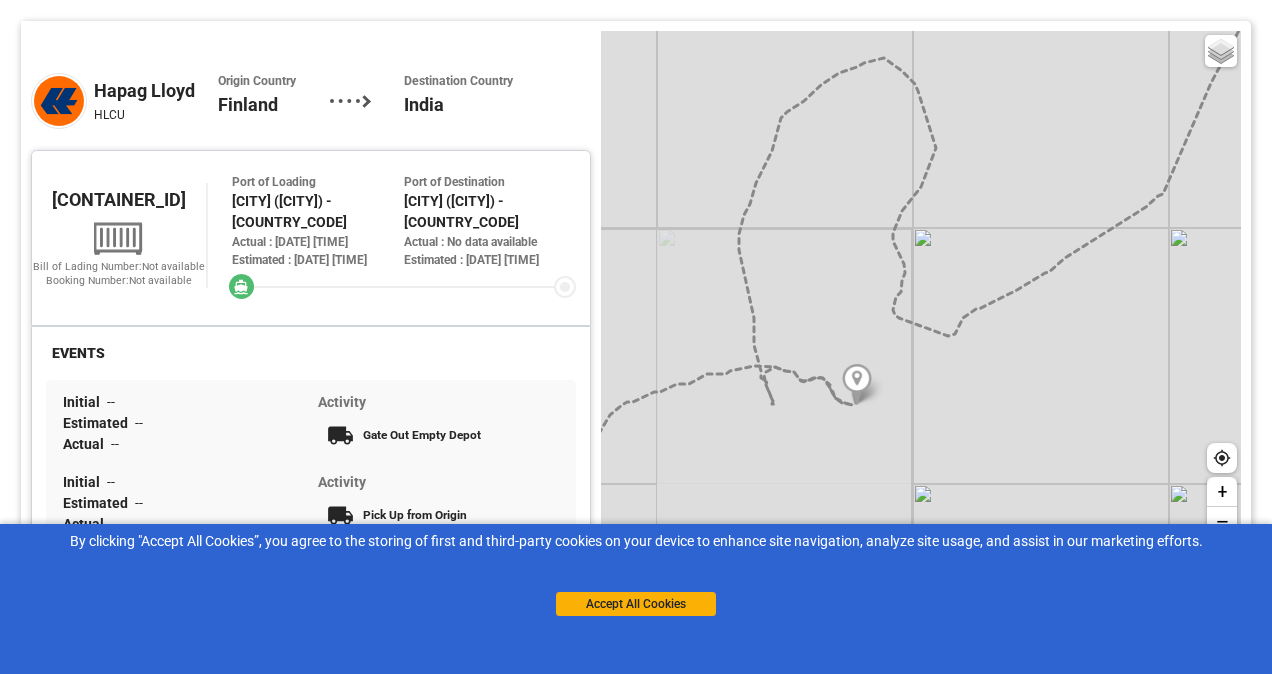 drag, startPoint x: 856, startPoint y: 323, endPoint x: 891, endPoint y: 366, distance: 55.443665 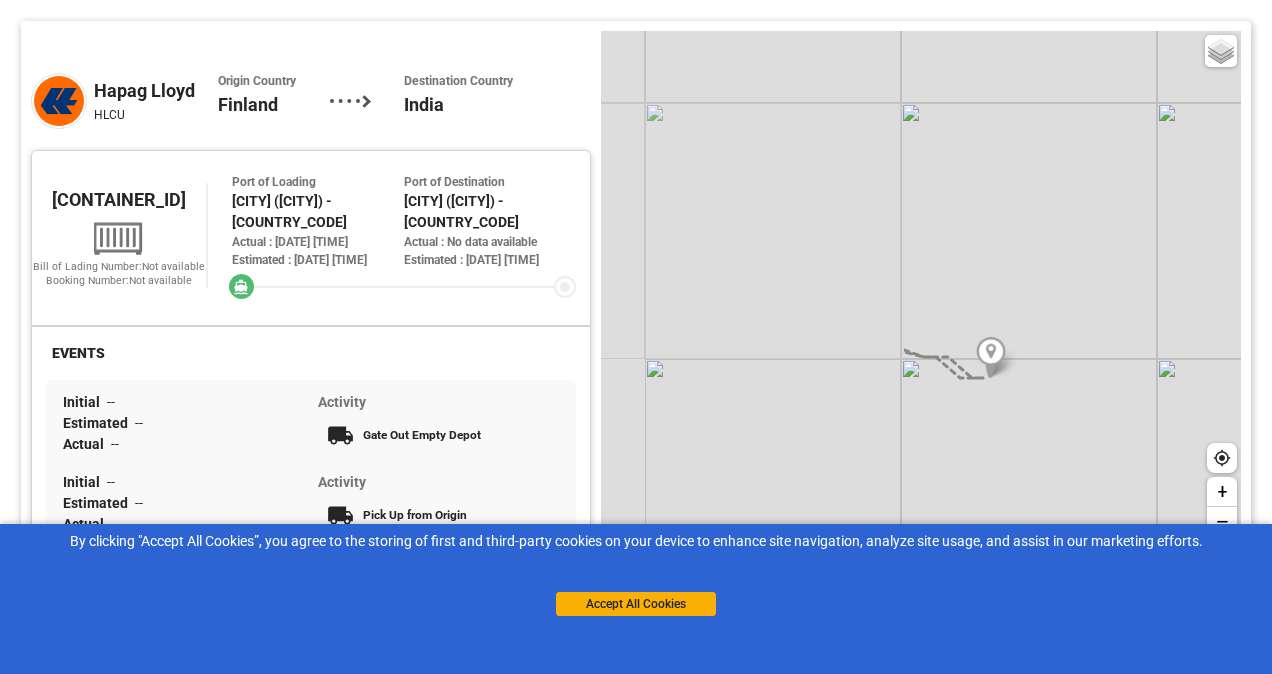 drag, startPoint x: 790, startPoint y: 411, endPoint x: 1157, endPoint y: 351, distance: 371.87228 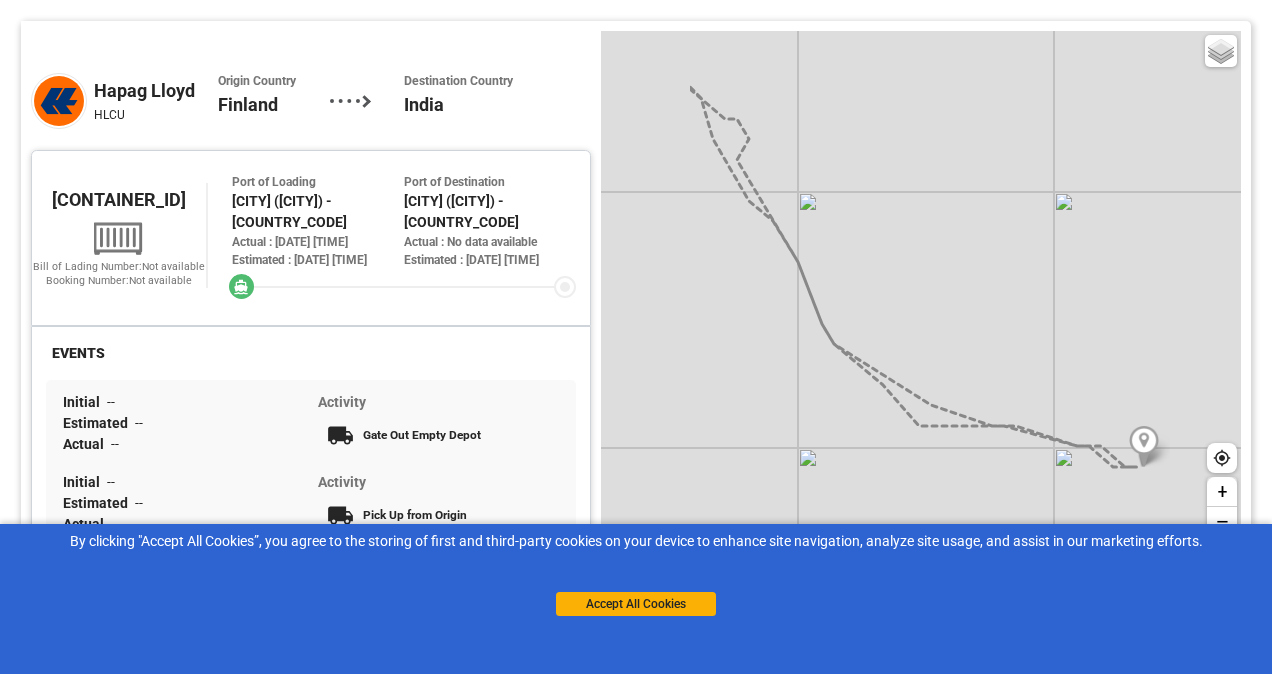 drag, startPoint x: 805, startPoint y: 270, endPoint x: 903, endPoint y: 340, distance: 120.432556 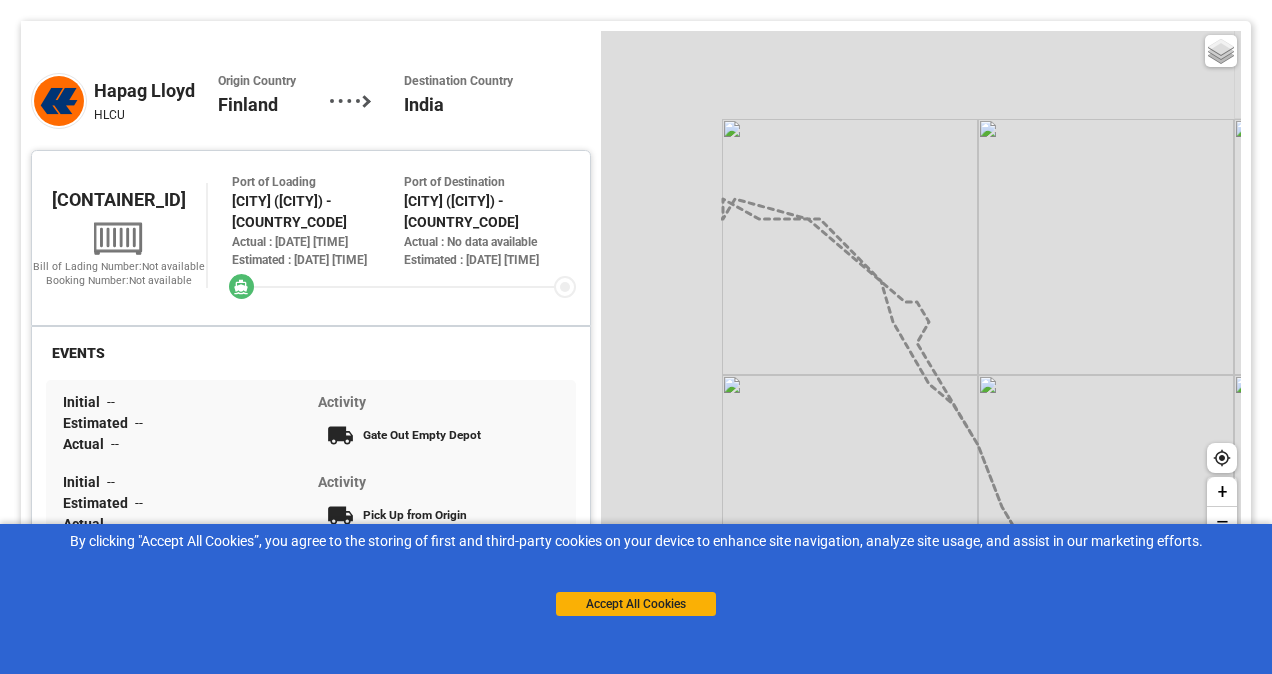 drag, startPoint x: 714, startPoint y: 226, endPoint x: 898, endPoint y: 412, distance: 261.63333 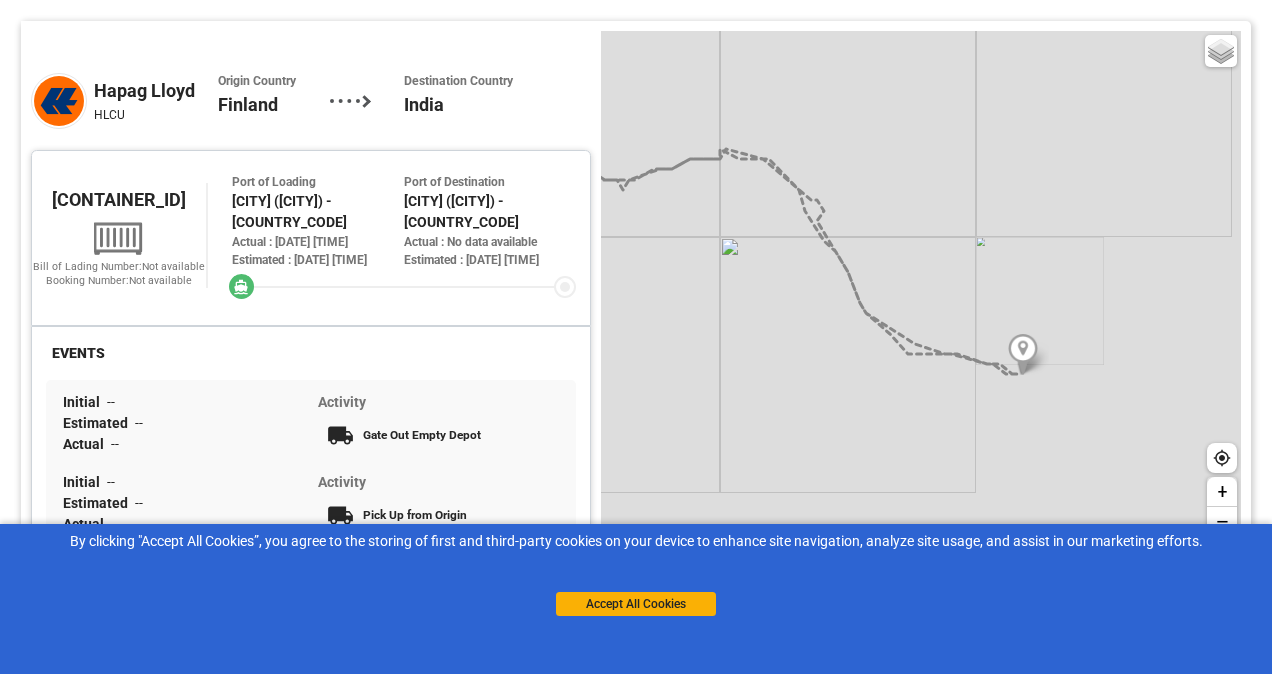 drag, startPoint x: 940, startPoint y: 405, endPoint x: 874, endPoint y: 272, distance: 148.47559 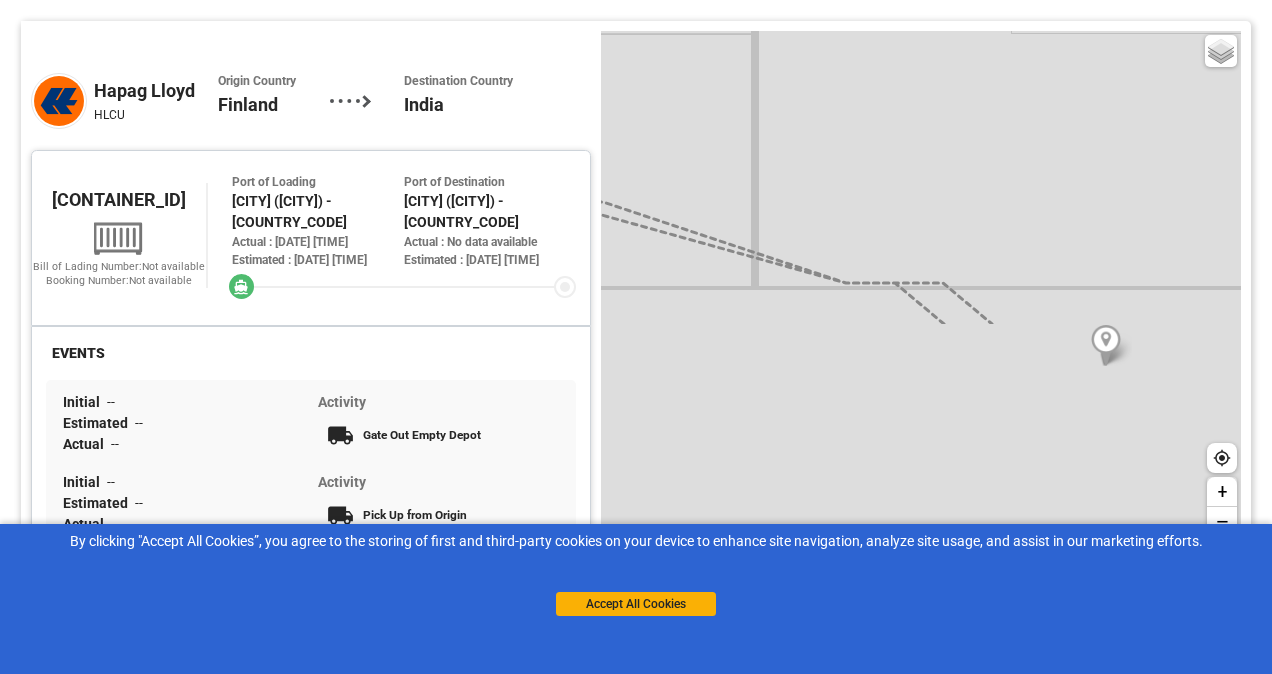 drag, startPoint x: 1082, startPoint y: 424, endPoint x: 916, endPoint y: 154, distance: 316.94794 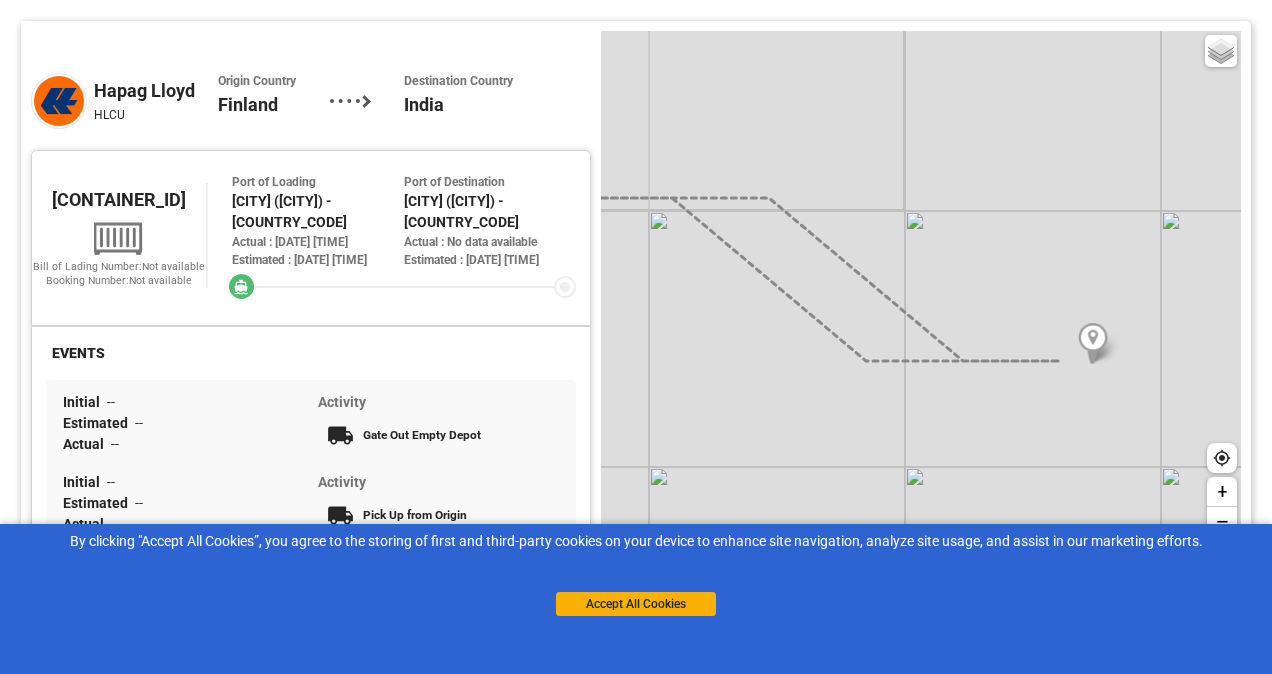 drag, startPoint x: 1066, startPoint y: 324, endPoint x: 987, endPoint y: 263, distance: 99.80982 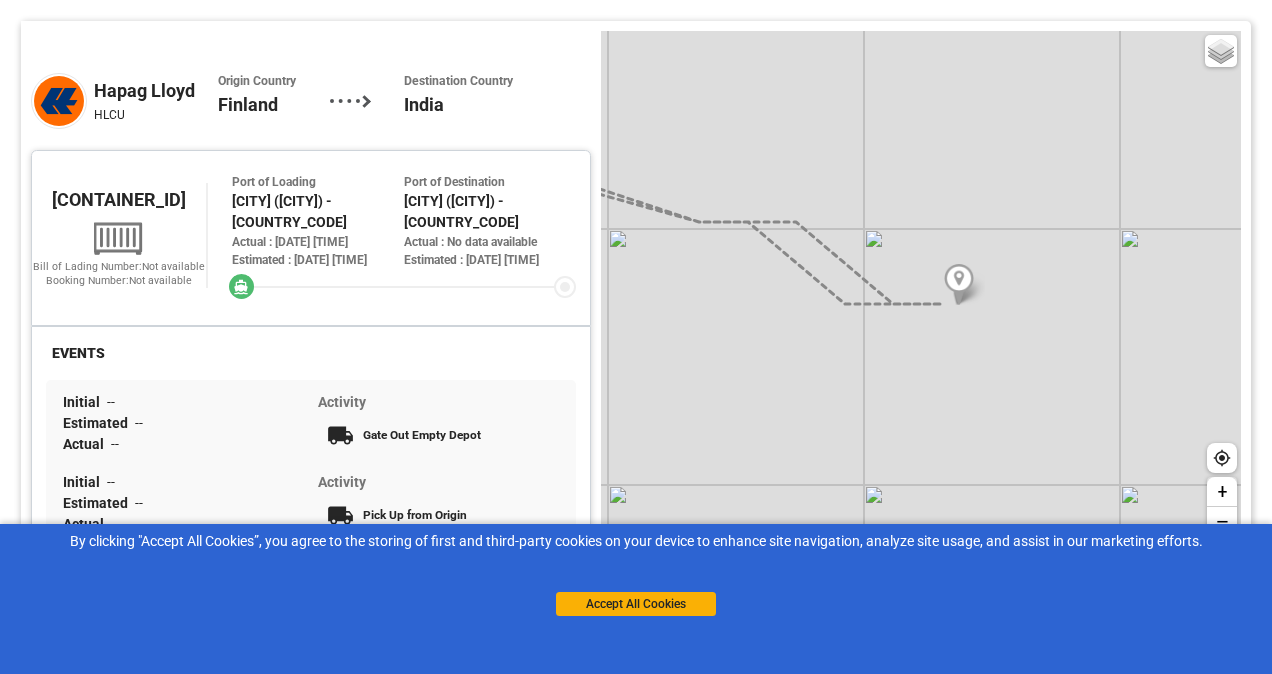 drag, startPoint x: 675, startPoint y: 294, endPoint x: 690, endPoint y: 286, distance: 17 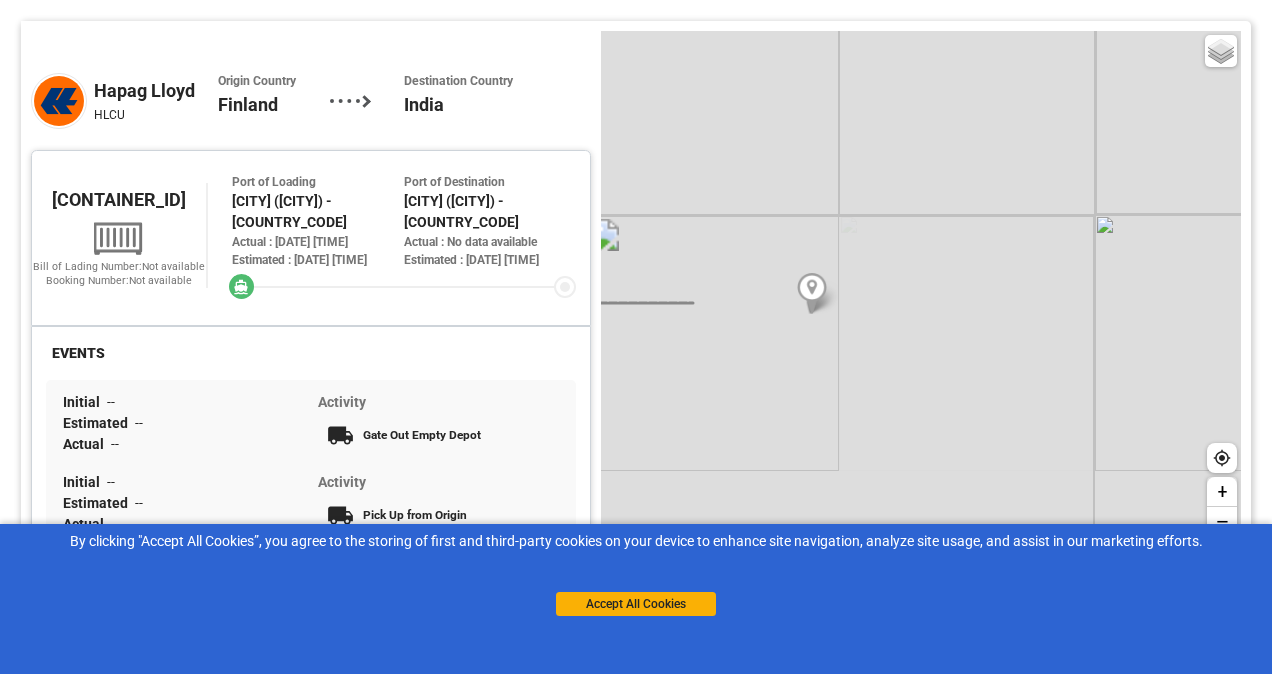drag, startPoint x: 849, startPoint y: 418, endPoint x: 834, endPoint y: 212, distance: 206.5454 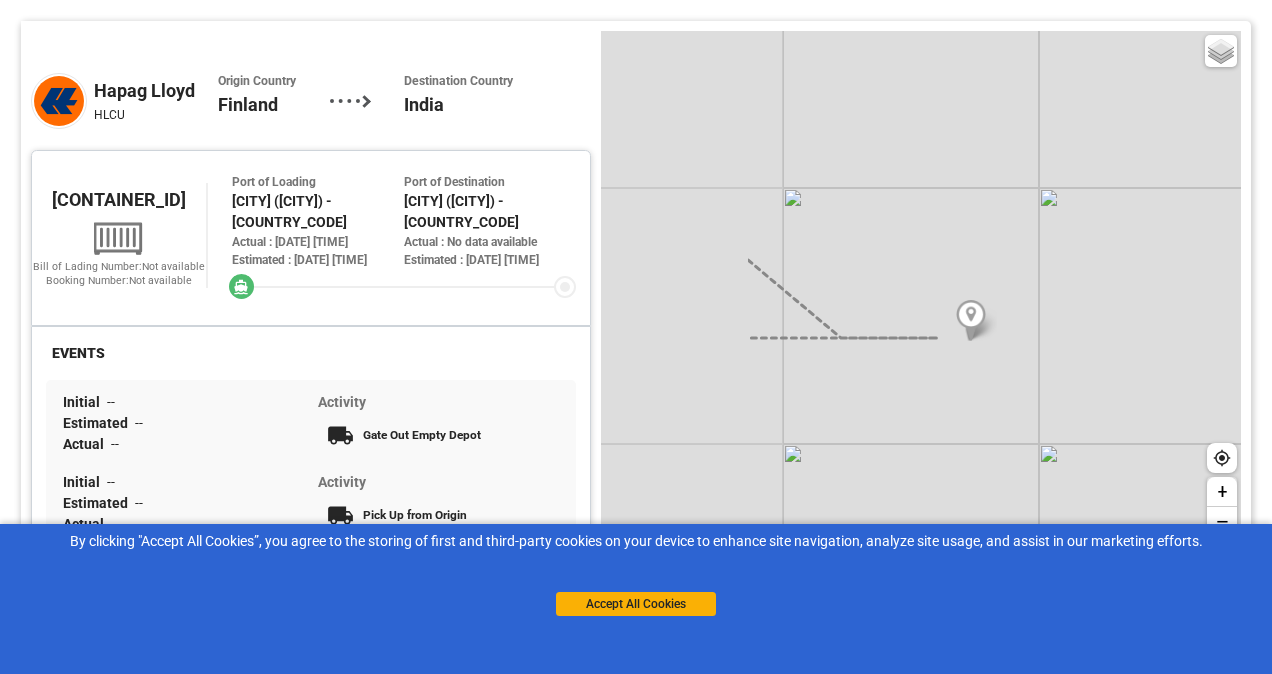 drag, startPoint x: 732, startPoint y: 296, endPoint x: 946, endPoint y: 318, distance: 215.12787 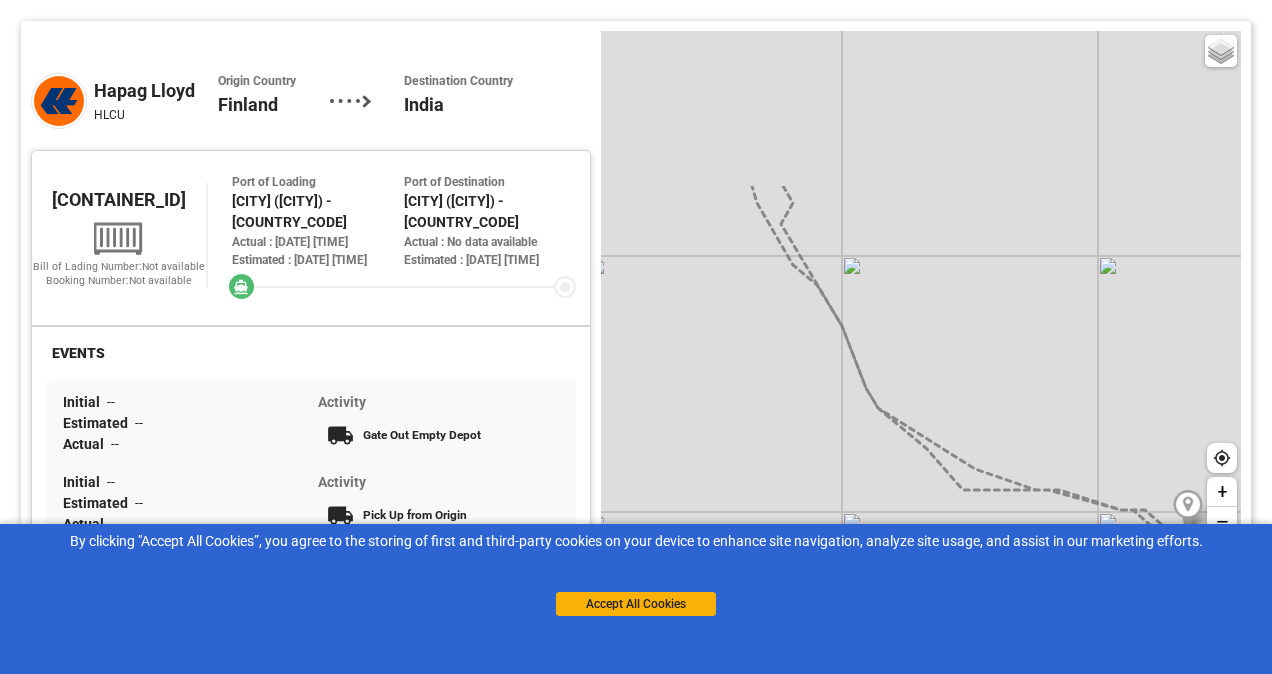 drag, startPoint x: 730, startPoint y: 216, endPoint x: 779, endPoint y: 417, distance: 206.88644 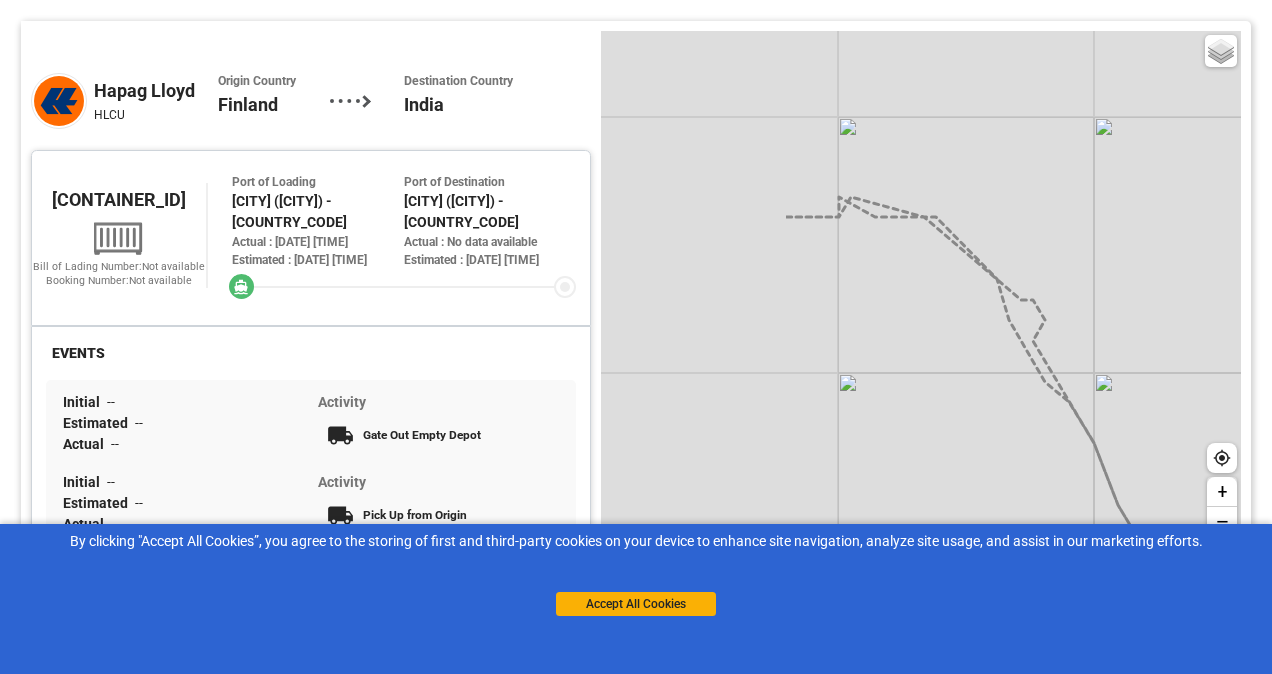drag, startPoint x: 691, startPoint y: 270, endPoint x: 940, endPoint y: 380, distance: 272.215 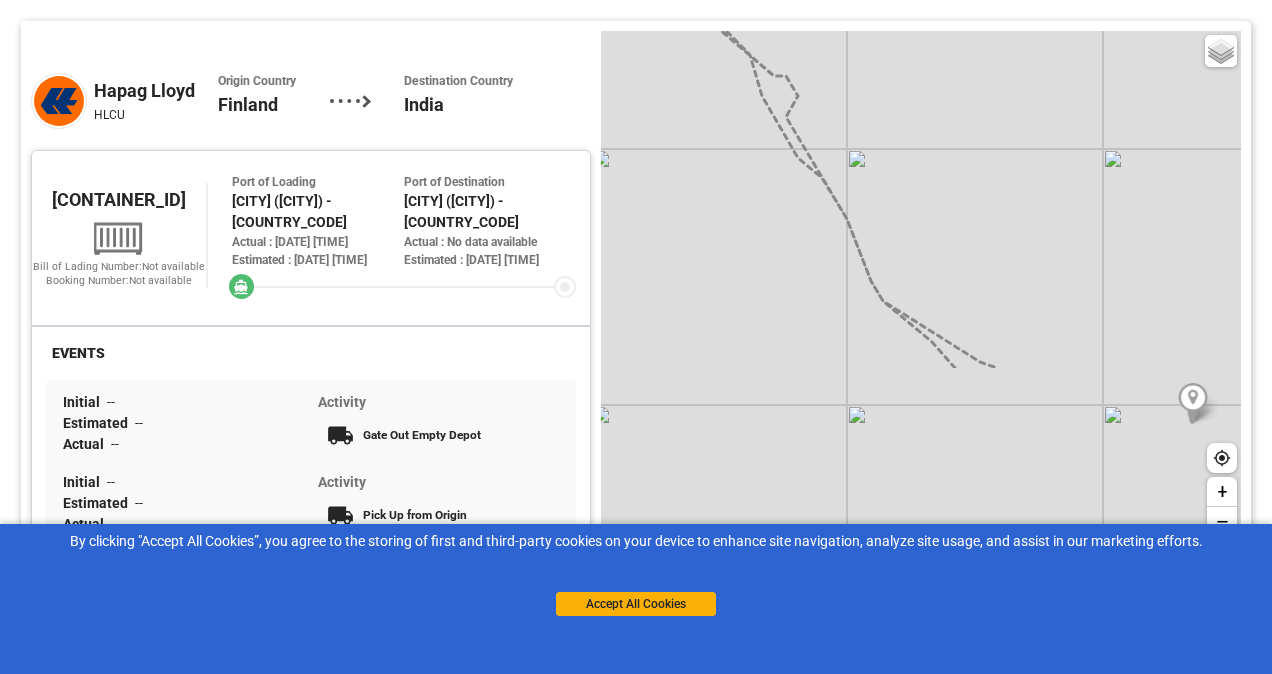 drag, startPoint x: 1026, startPoint y: 409, endPoint x: 779, endPoint y: 185, distance: 333.44415 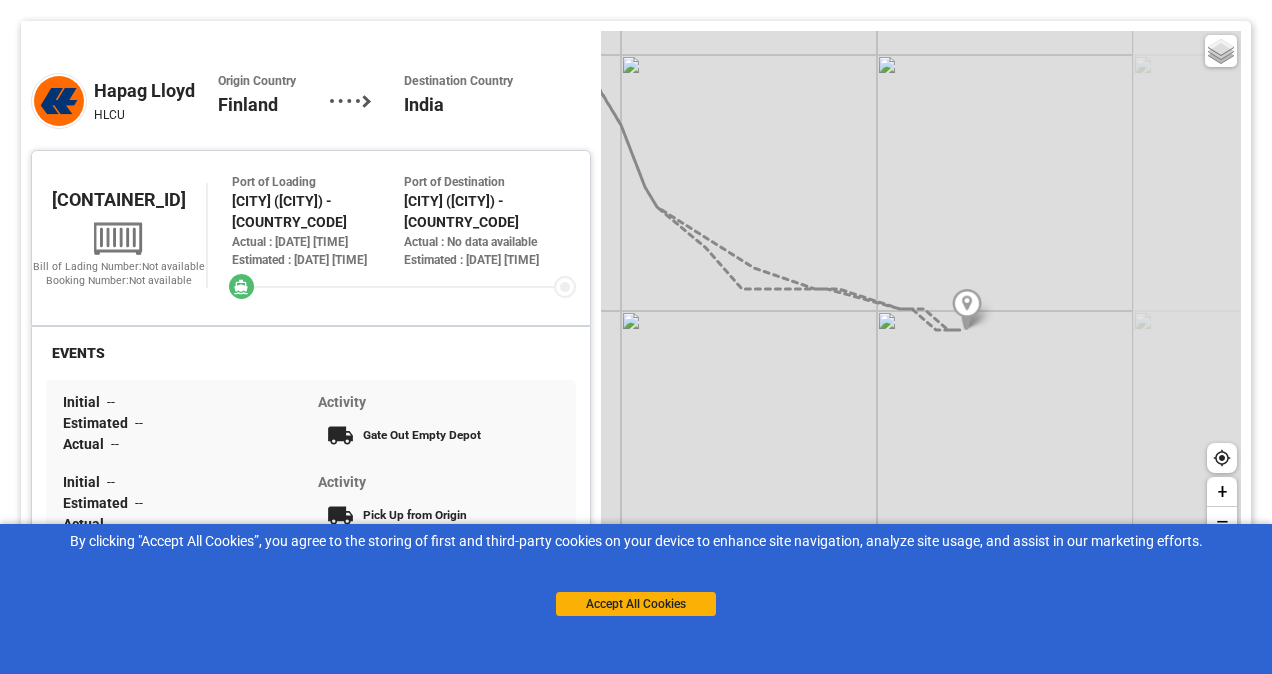 drag, startPoint x: 1042, startPoint y: 404, endPoint x: 816, endPoint y: 310, distance: 244.76927 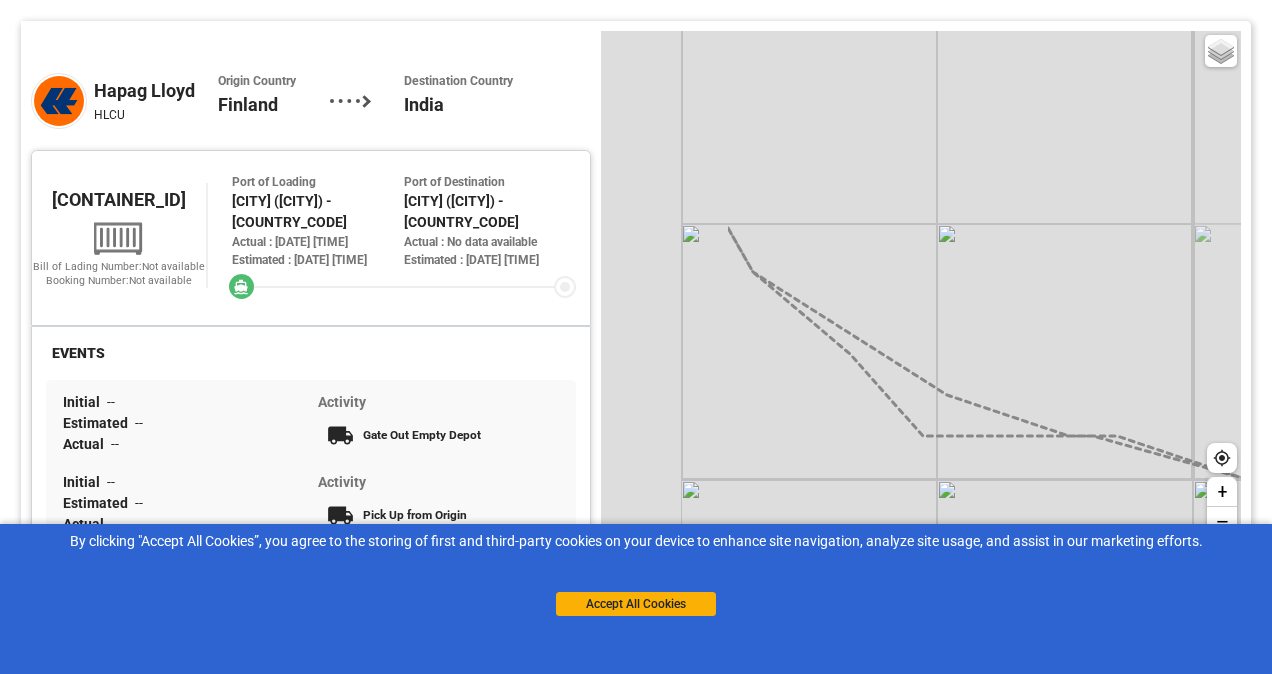 drag, startPoint x: 669, startPoint y: 295, endPoint x: 870, endPoint y: 430, distance: 242.12807 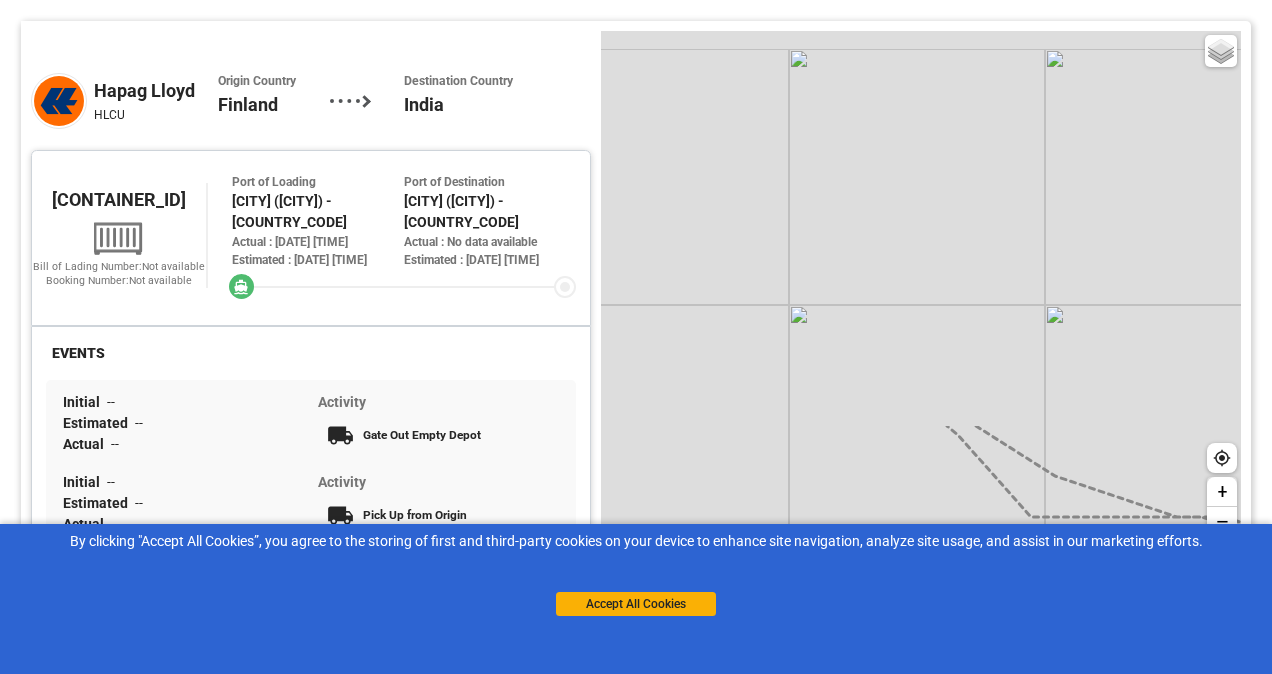 drag, startPoint x: 826, startPoint y: 156, endPoint x: 925, endPoint y: 604, distance: 458.80823 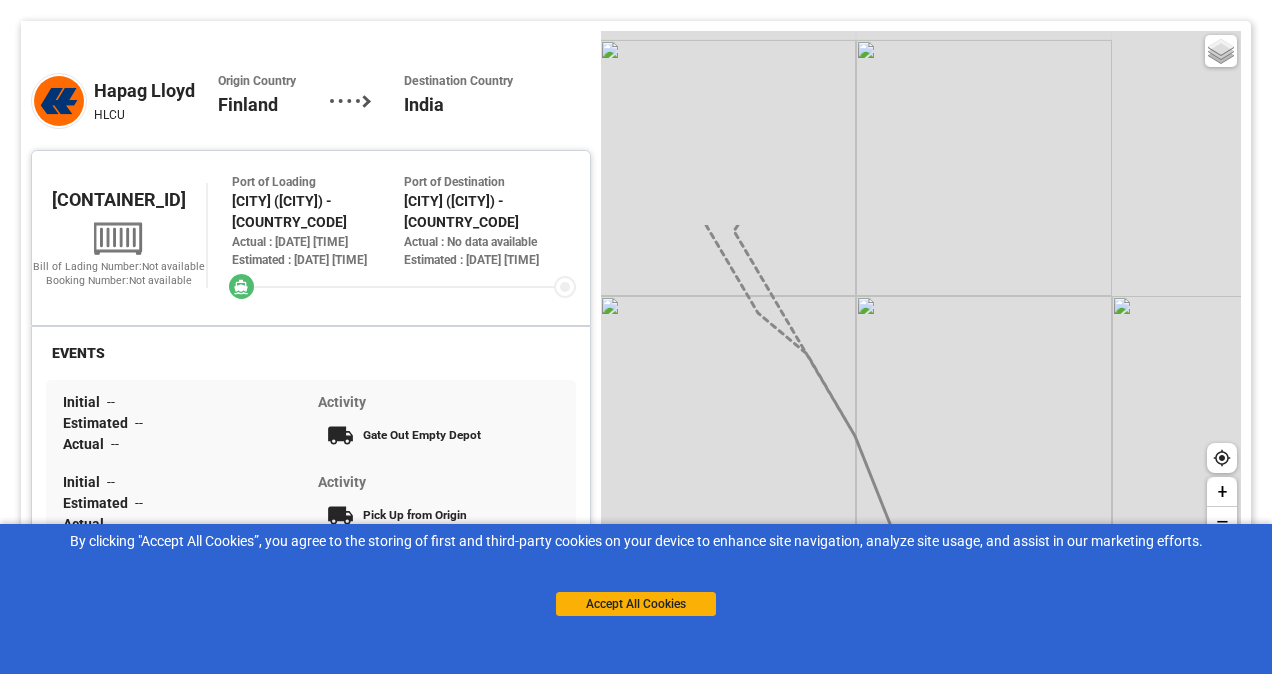 drag, startPoint x: 788, startPoint y: 285, endPoint x: 854, endPoint y: 530, distance: 253.73412 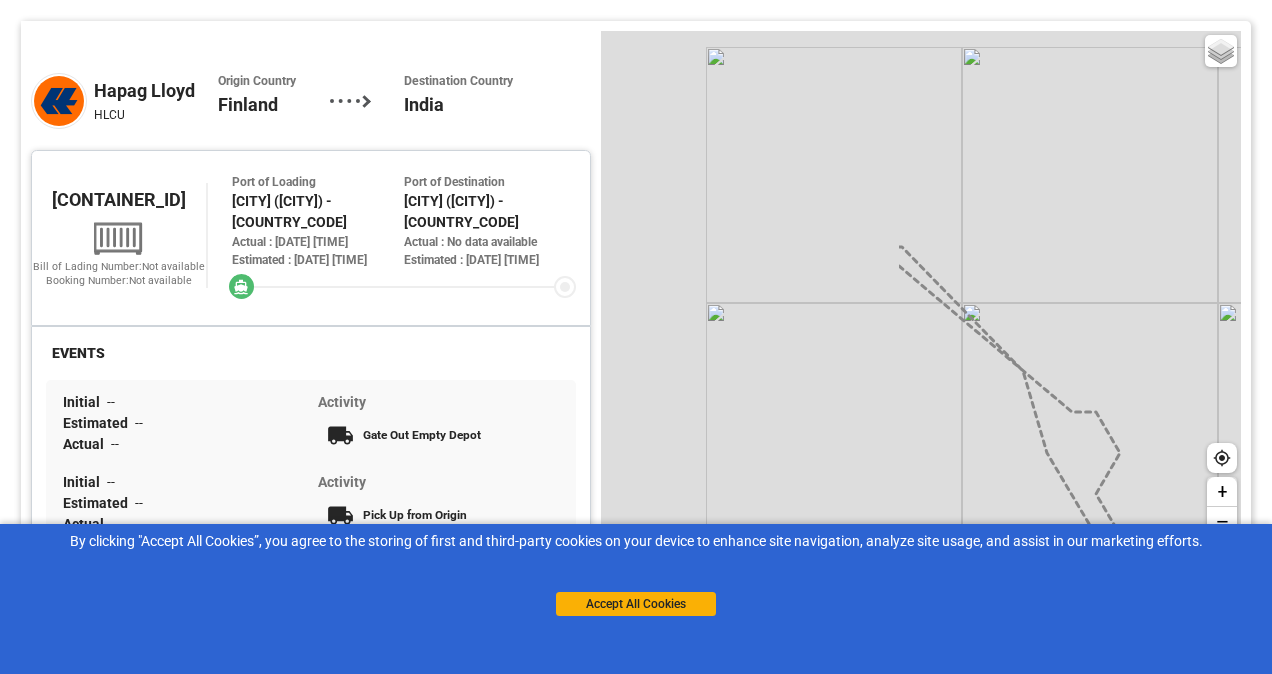 drag, startPoint x: 796, startPoint y: 221, endPoint x: 1056, endPoint y: 462, distance: 354.51517 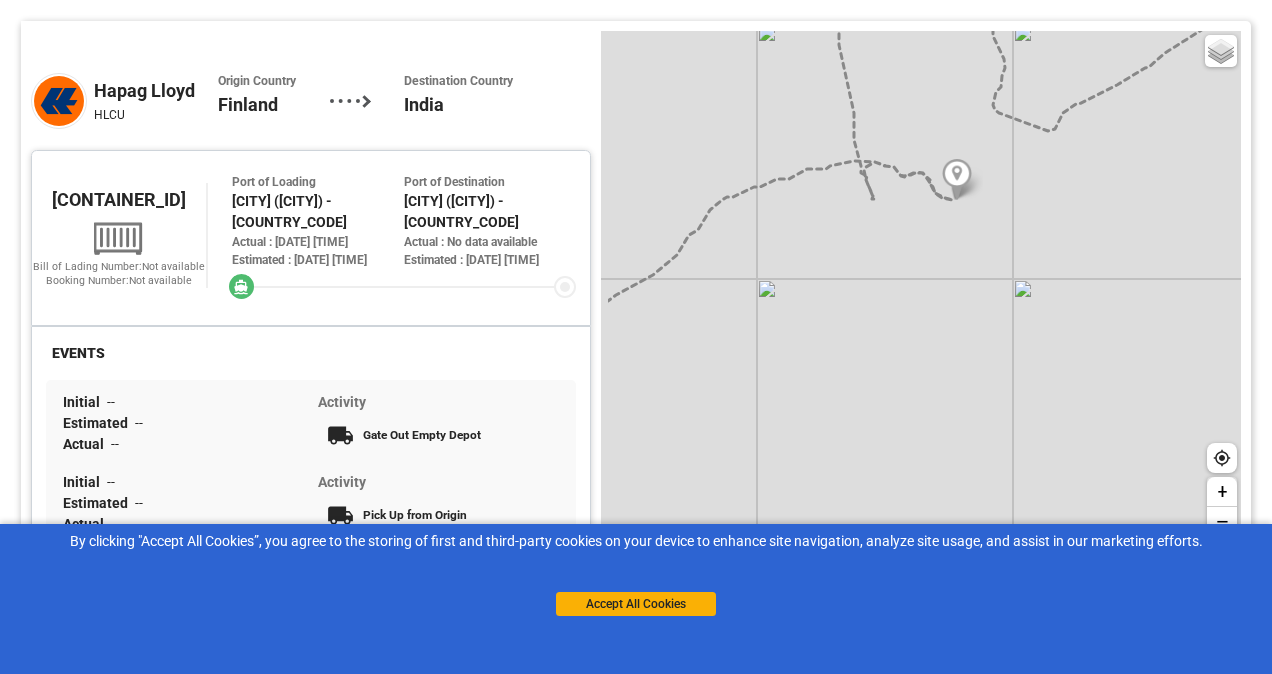 drag, startPoint x: 840, startPoint y: 436, endPoint x: 912, endPoint y: 240, distance: 208.80614 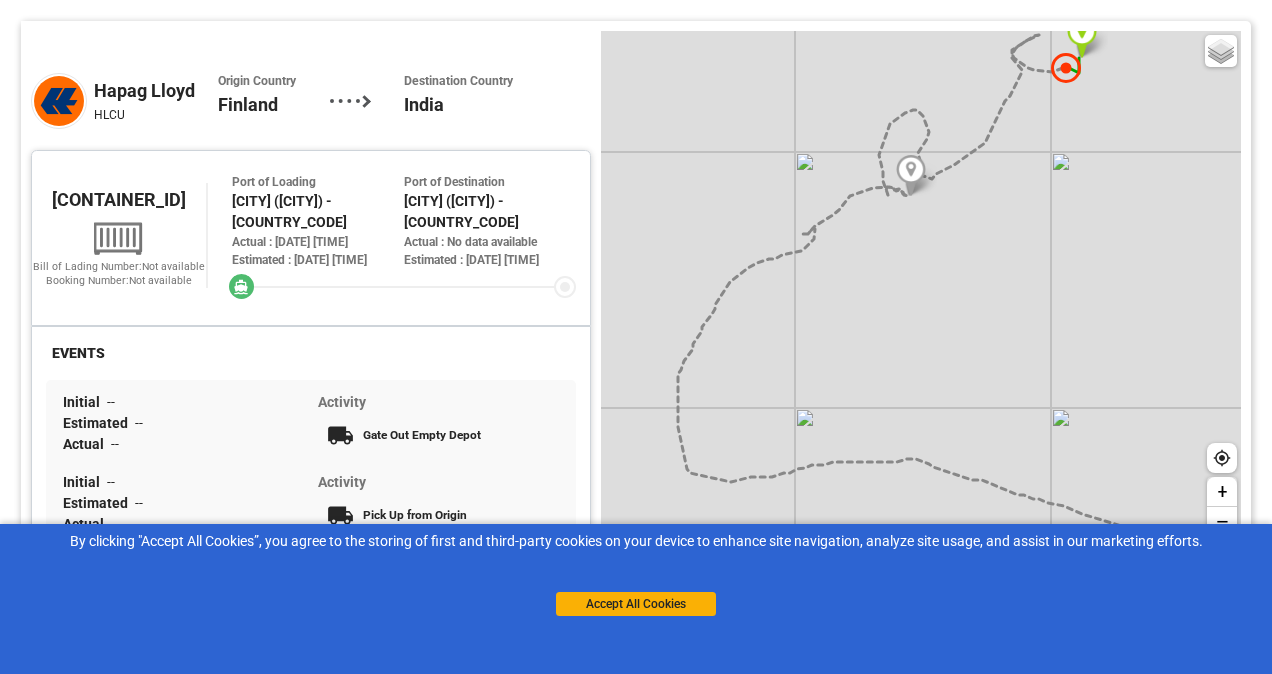 drag, startPoint x: 864, startPoint y: 364, endPoint x: 850, endPoint y: 324, distance: 42.379242 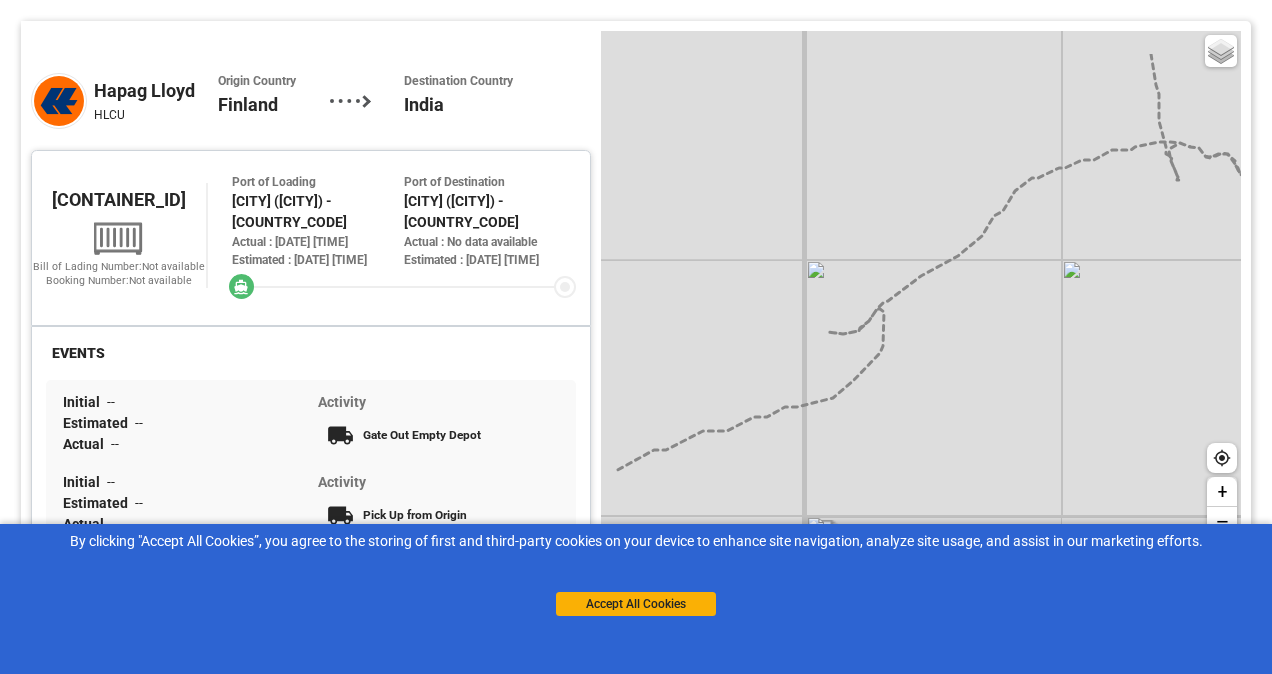 drag, startPoint x: 837, startPoint y: 260, endPoint x: 928, endPoint y: 338, distance: 119.85408 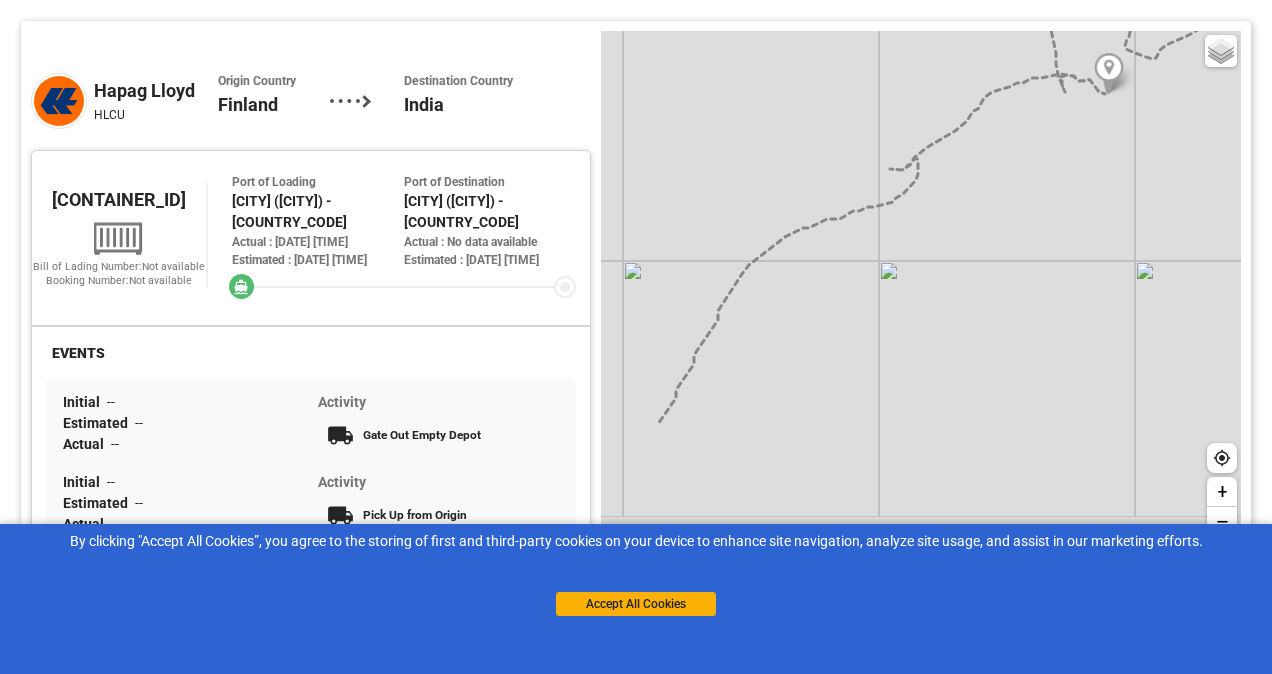 drag, startPoint x: 918, startPoint y: 399, endPoint x: 938, endPoint y: 210, distance: 190.05525 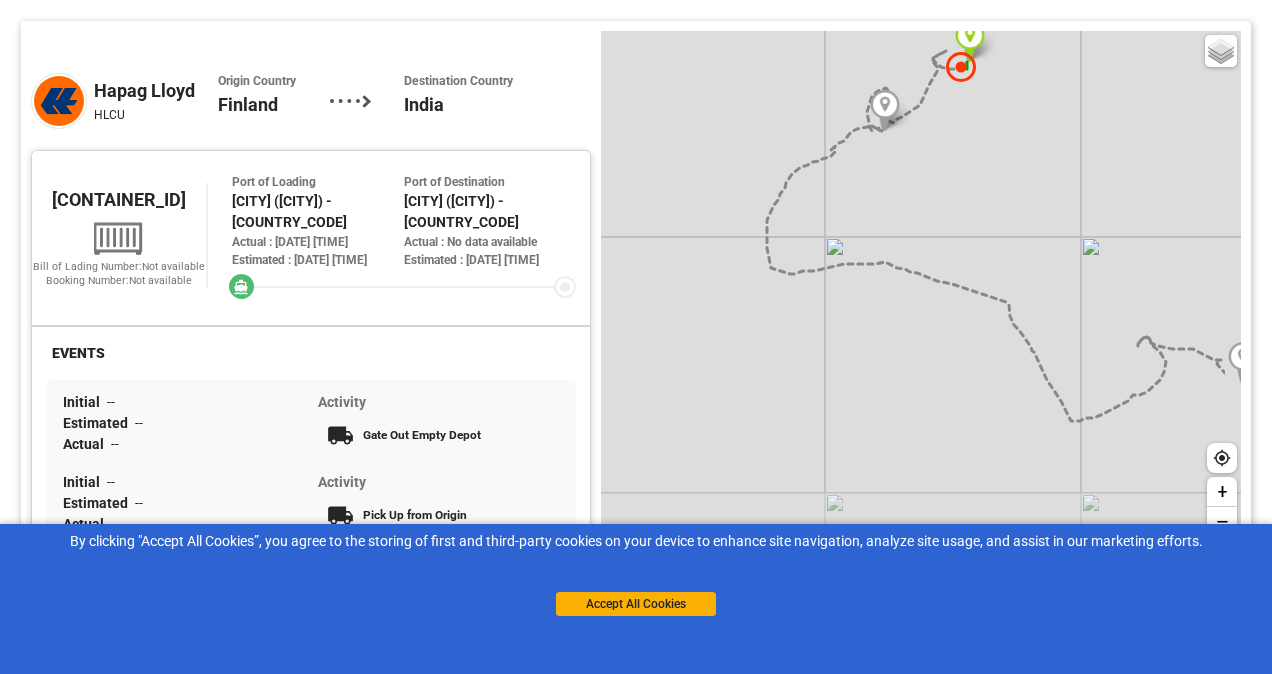 drag, startPoint x: 918, startPoint y: 277, endPoint x: 838, endPoint y: 212, distance: 103.077644 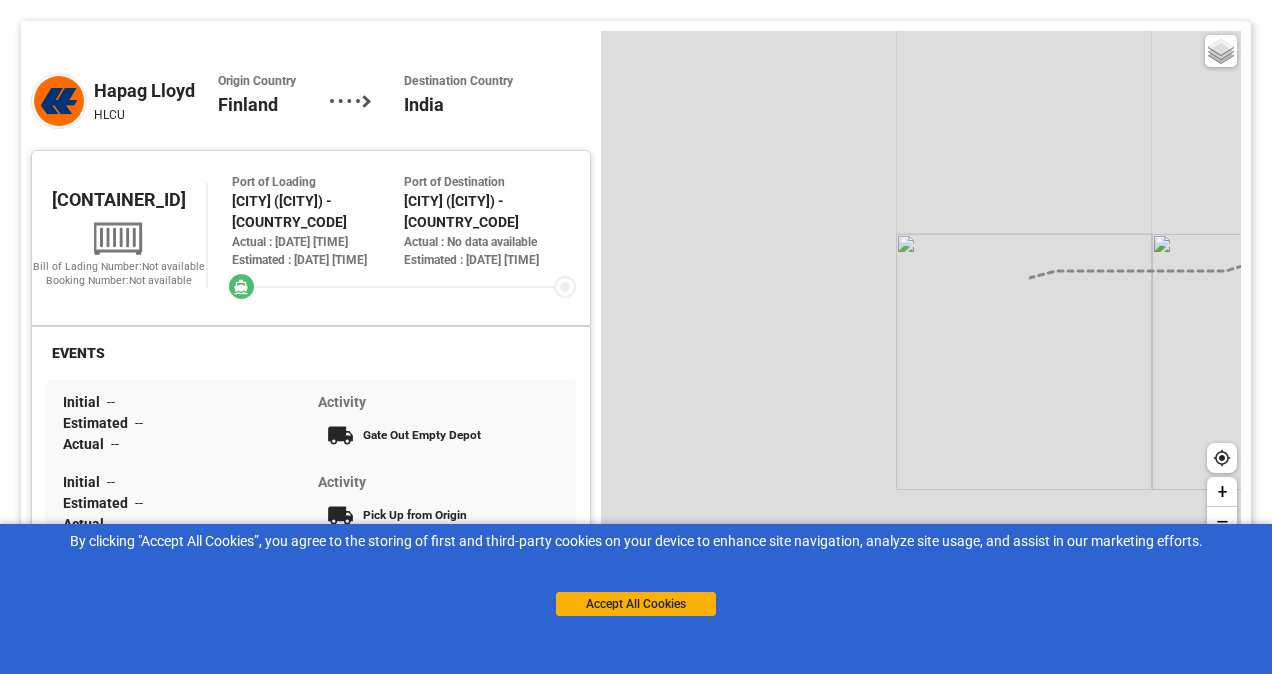 drag, startPoint x: 671, startPoint y: 330, endPoint x: 1149, endPoint y: 203, distance: 494.58365 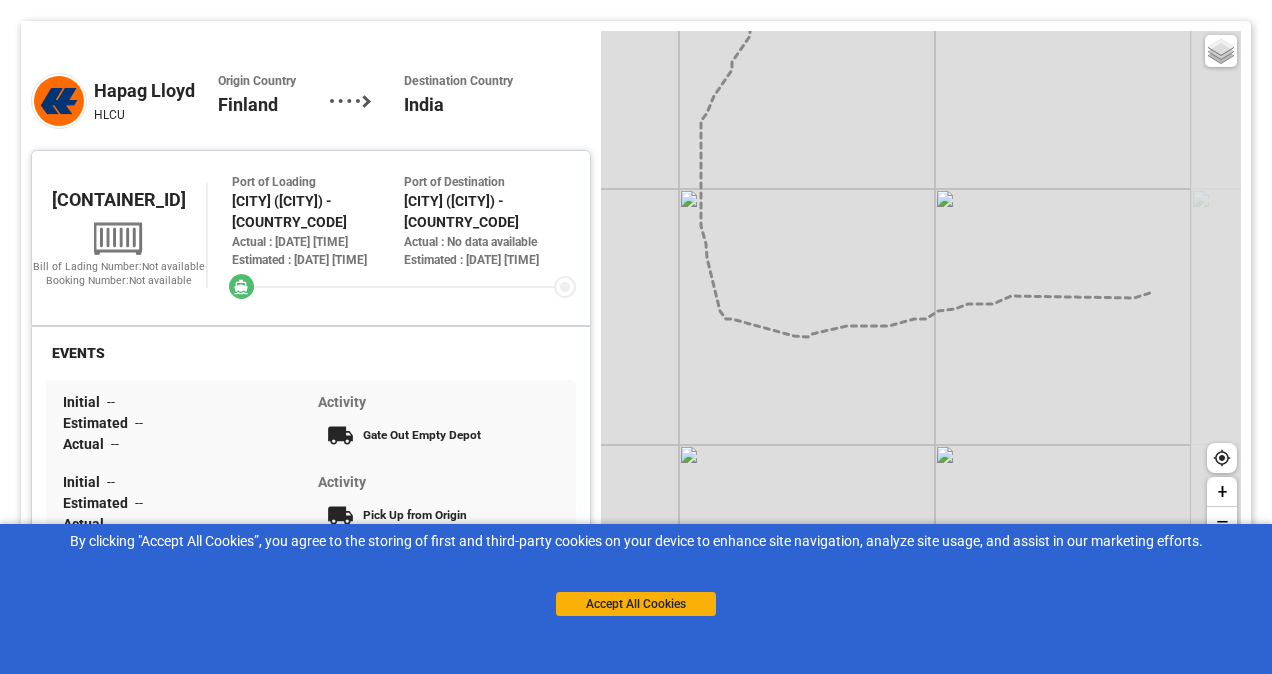 drag, startPoint x: 1098, startPoint y: 316, endPoint x: 938, endPoint y: 324, distance: 160.19987 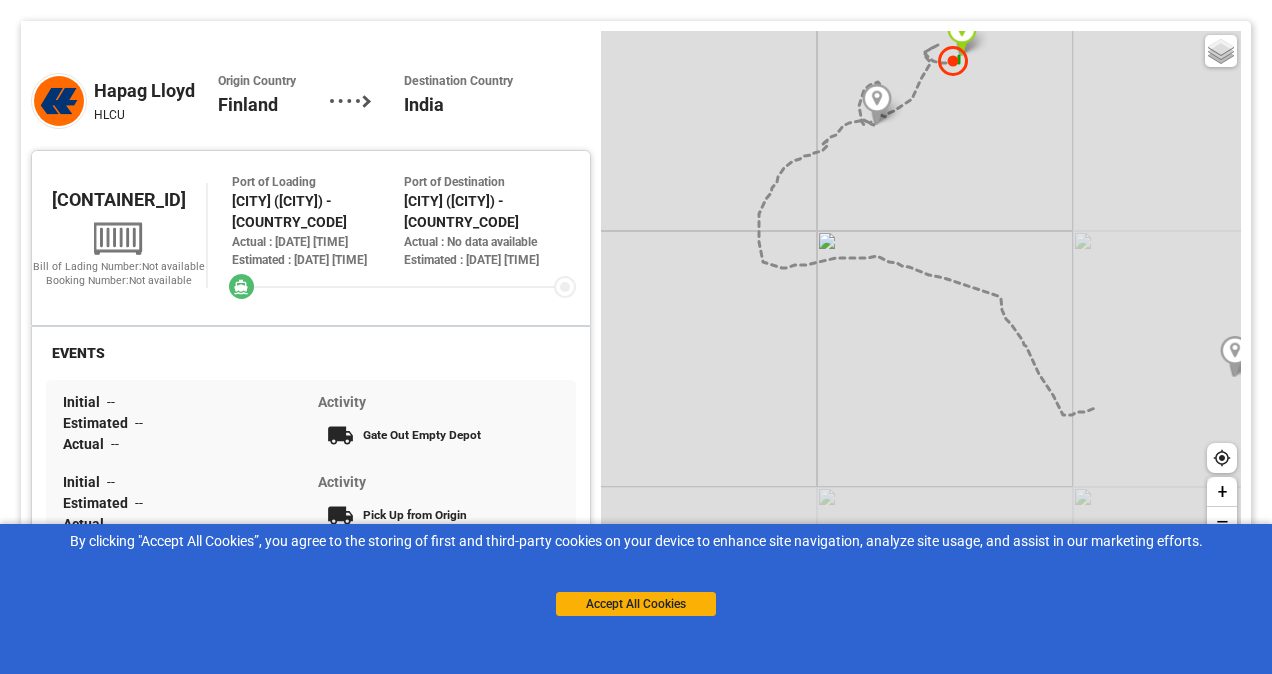 drag, startPoint x: 1135, startPoint y: 362, endPoint x: 927, endPoint y: 306, distance: 215.40659 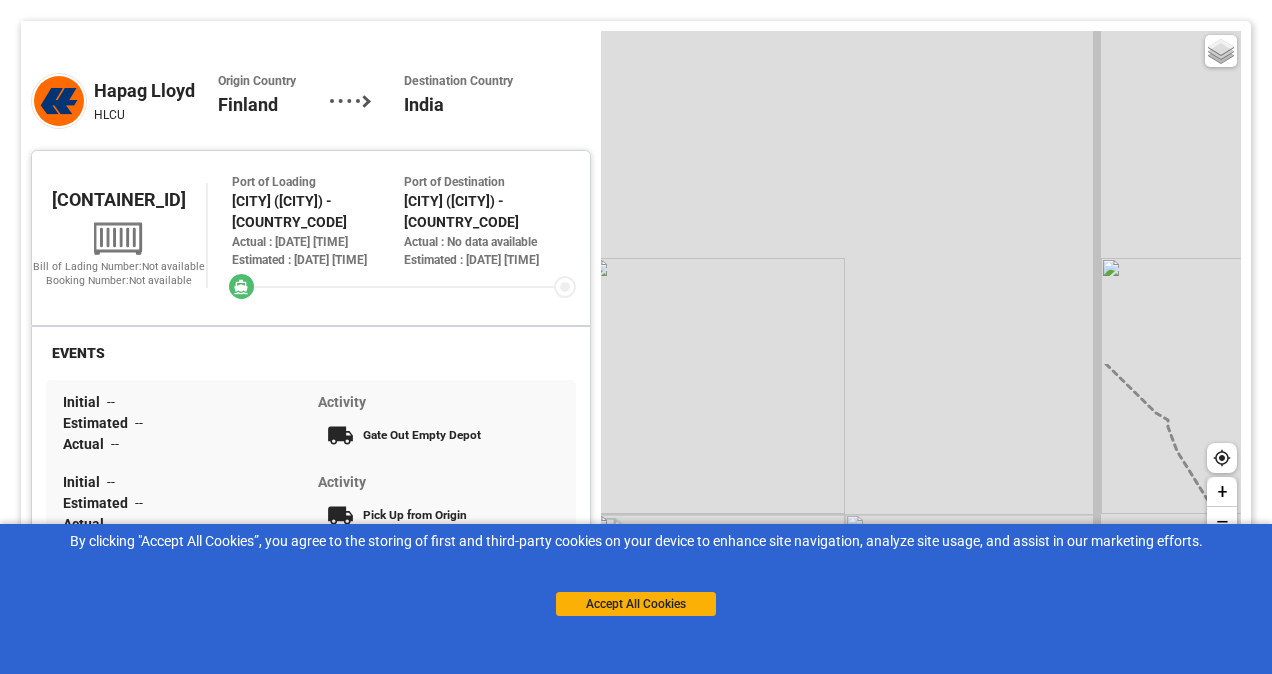 drag, startPoint x: 1001, startPoint y: 151, endPoint x: 933, endPoint y: 514, distance: 369.31424 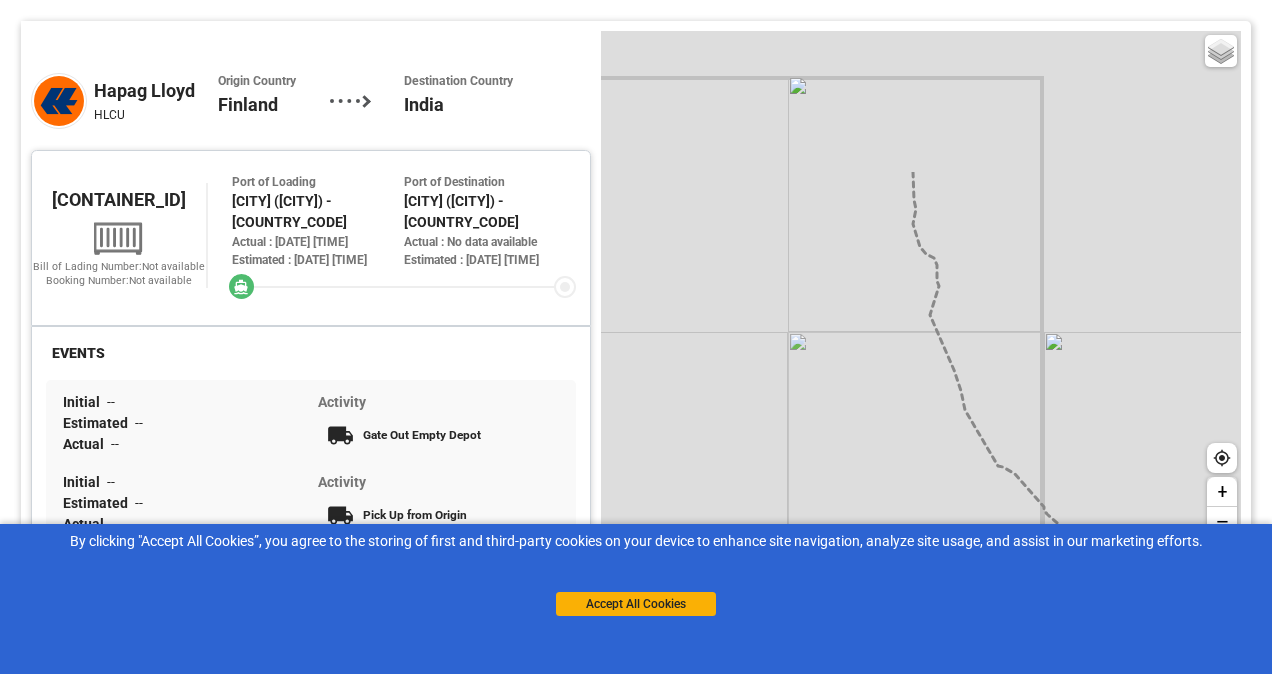 drag, startPoint x: 876, startPoint y: 243, endPoint x: 909, endPoint y: 394, distance: 154.5639 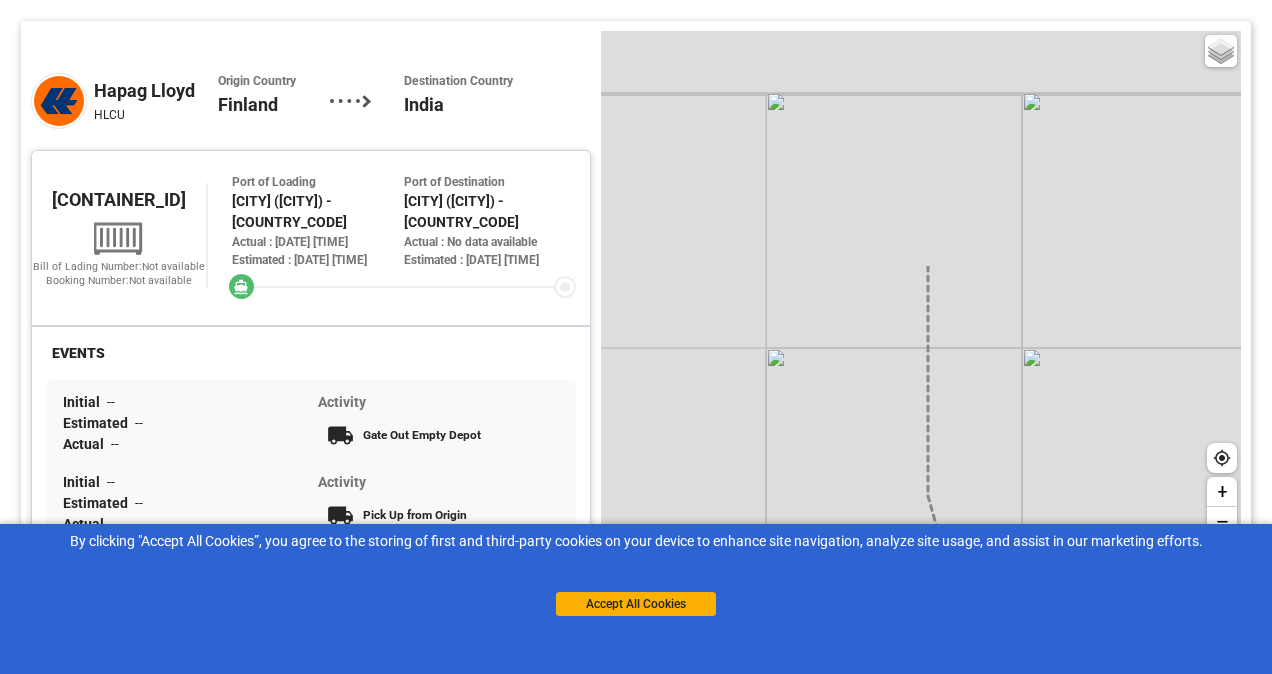 drag, startPoint x: 934, startPoint y: 166, endPoint x: 1032, endPoint y: 452, distance: 302.32434 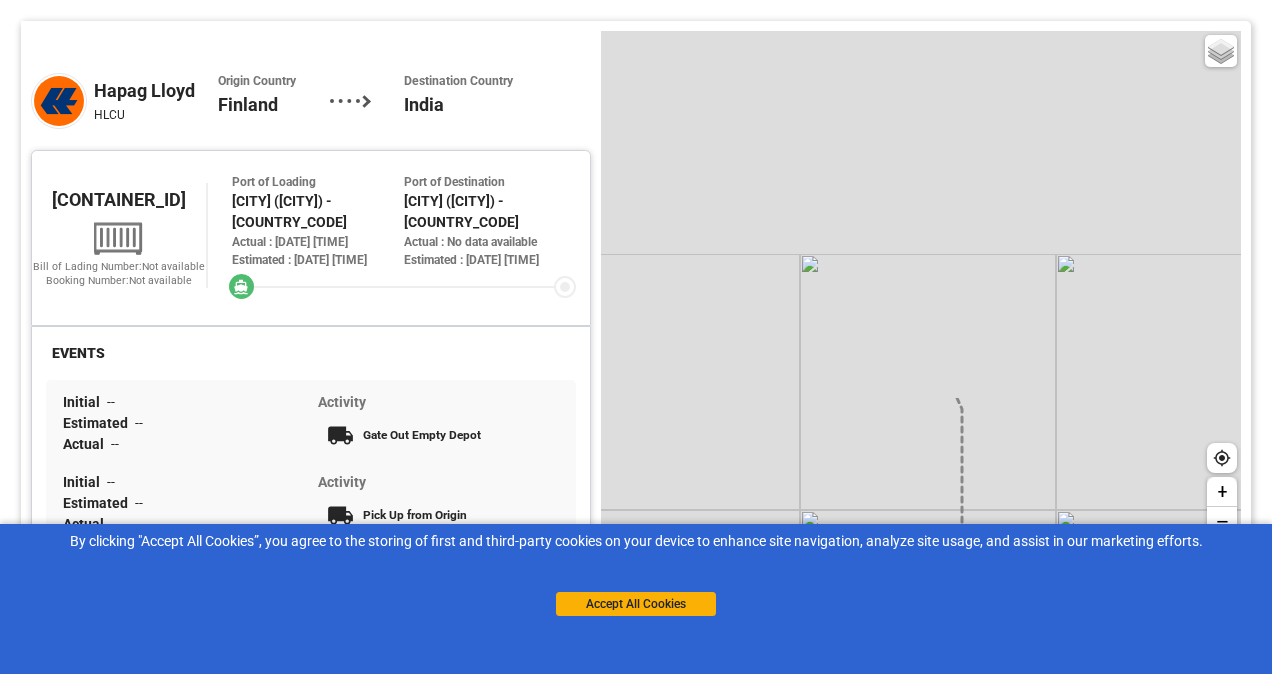 drag, startPoint x: 964, startPoint y: 178, endPoint x: 931, endPoint y: 506, distance: 329.65588 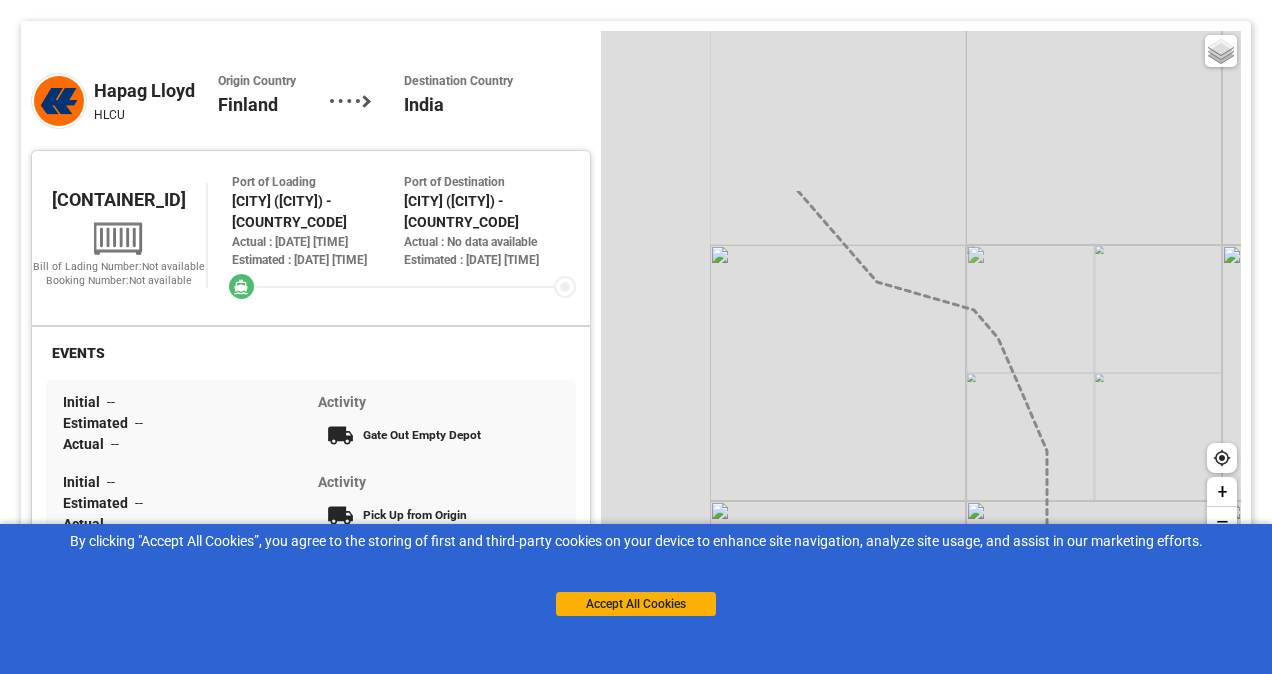 drag, startPoint x: 898, startPoint y: 158, endPoint x: 1086, endPoint y: 369, distance: 282.60397 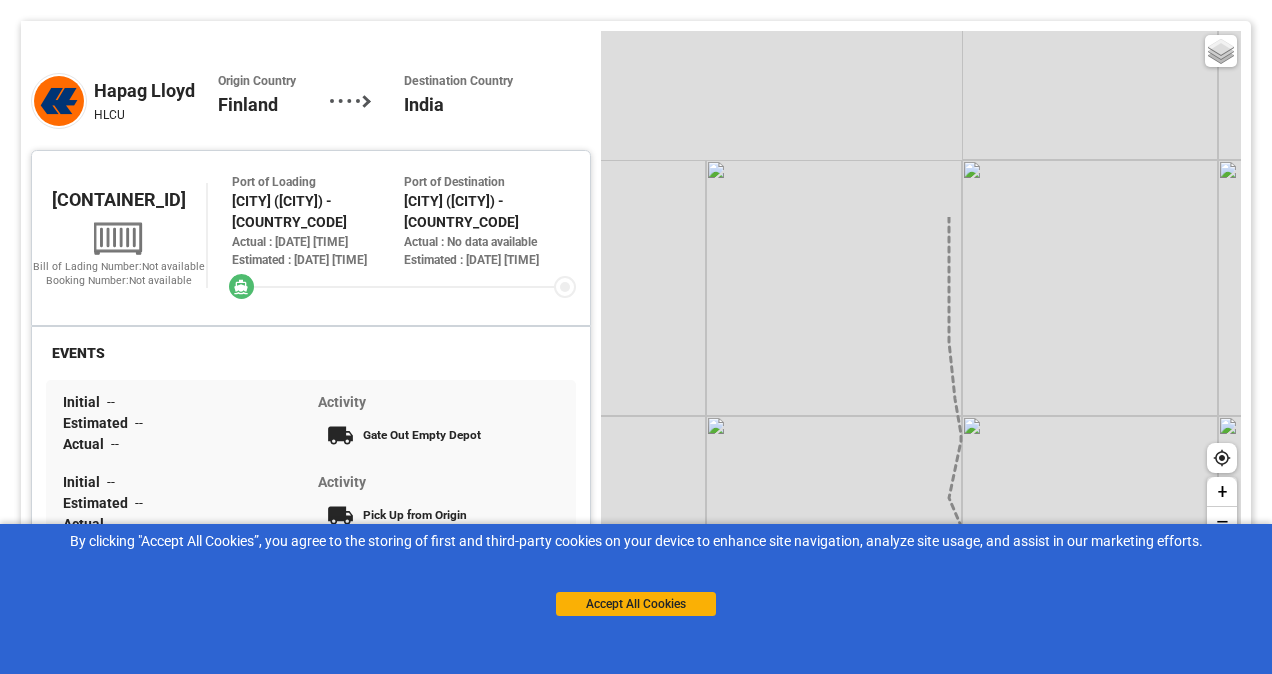 drag, startPoint x: 944, startPoint y: 203, endPoint x: 960, endPoint y: 440, distance: 237.53947 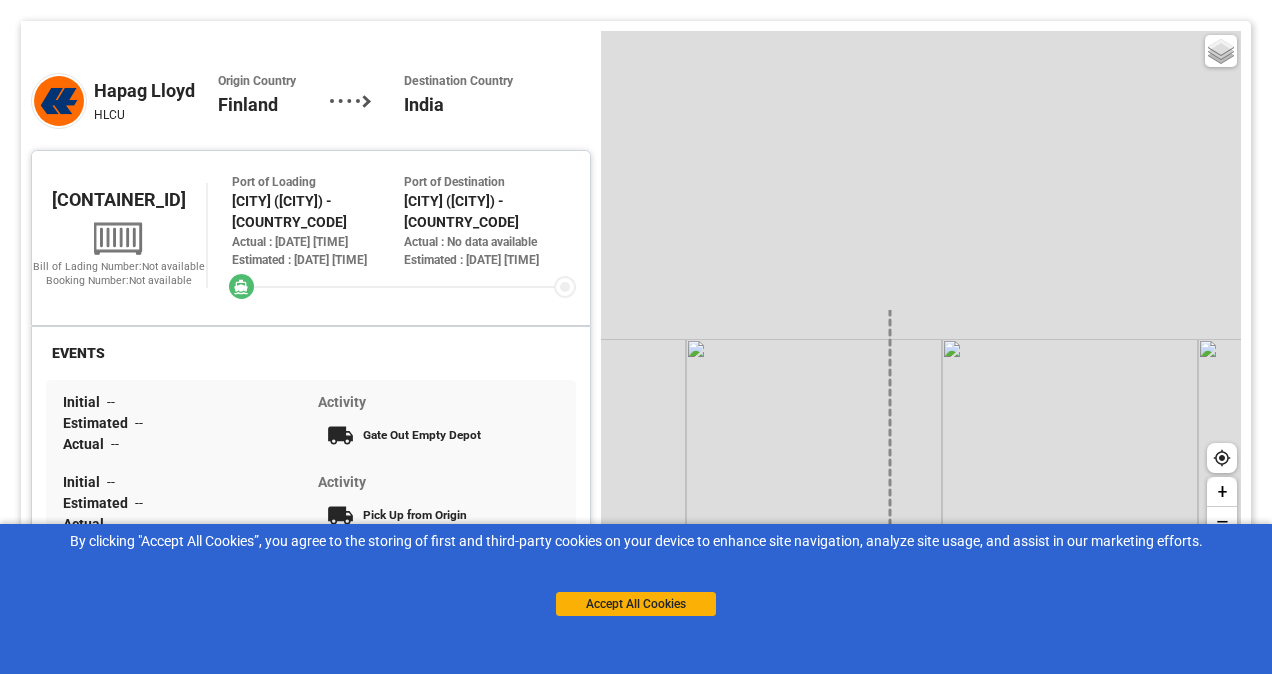 drag, startPoint x: 954, startPoint y: 272, endPoint x: 1005, endPoint y: 602, distance: 333.91766 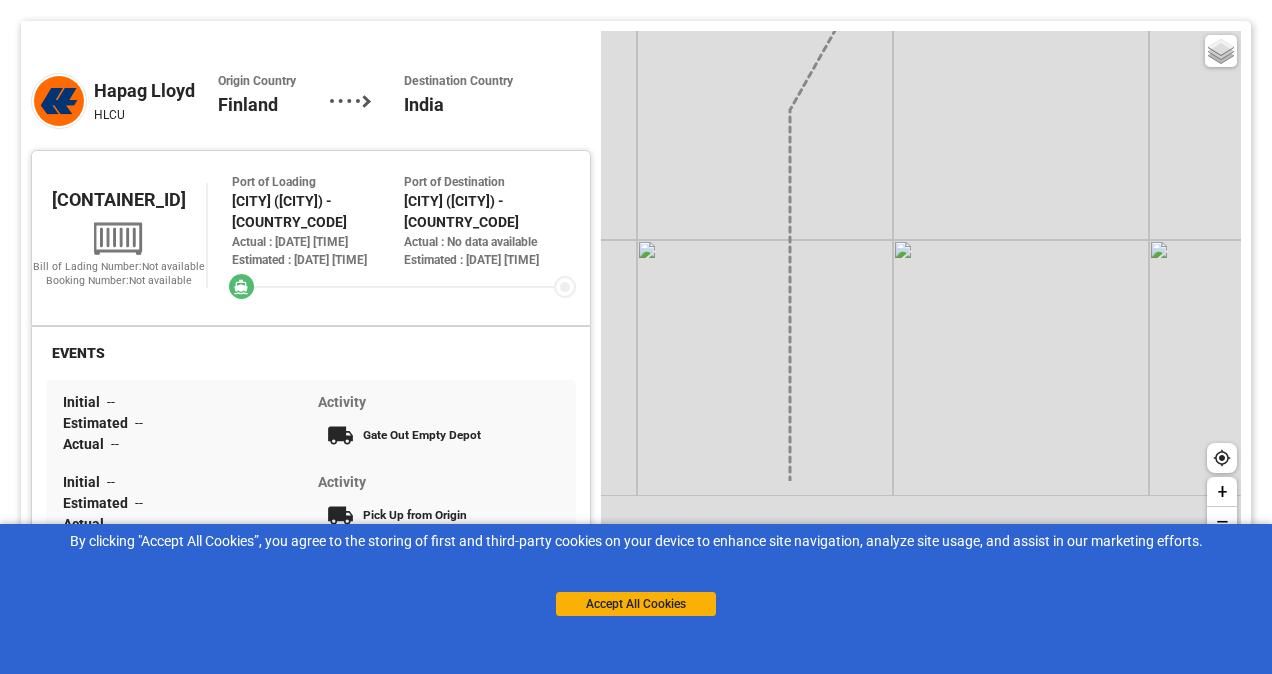 drag, startPoint x: 838, startPoint y: 356, endPoint x: 843, endPoint y: 244, distance: 112.11155 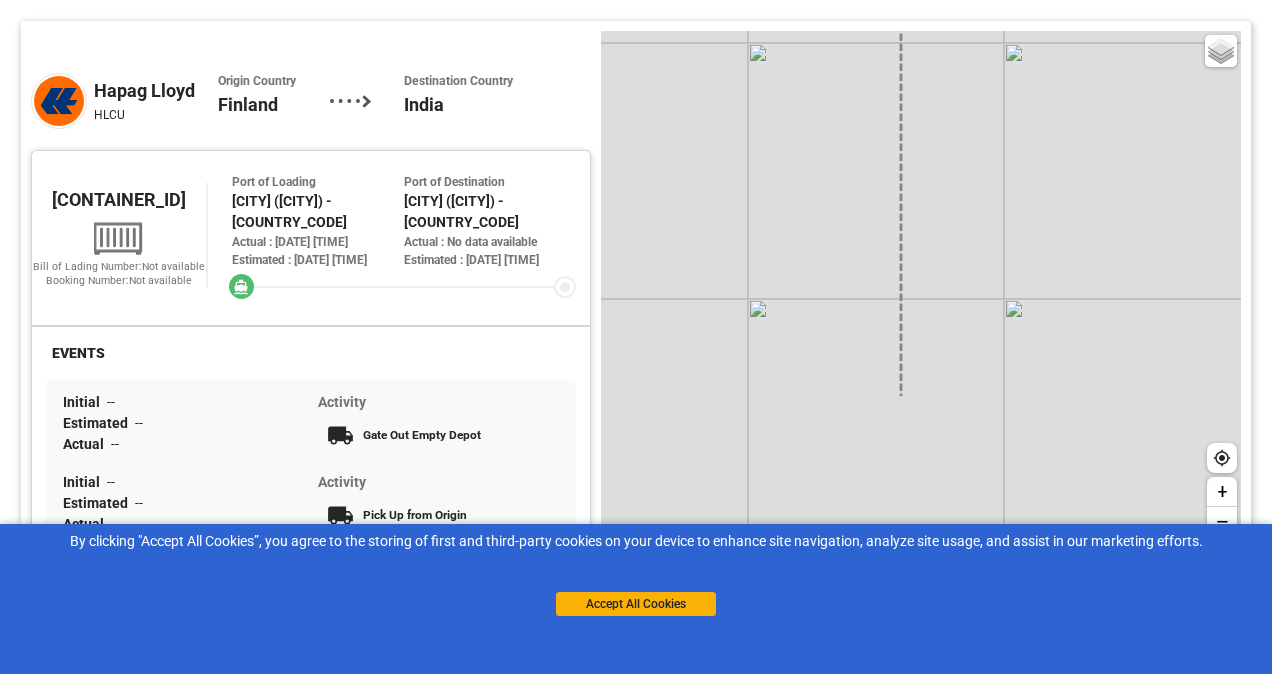 drag, startPoint x: 866, startPoint y: 442, endPoint x: 986, endPoint y: 230, distance: 243.60625 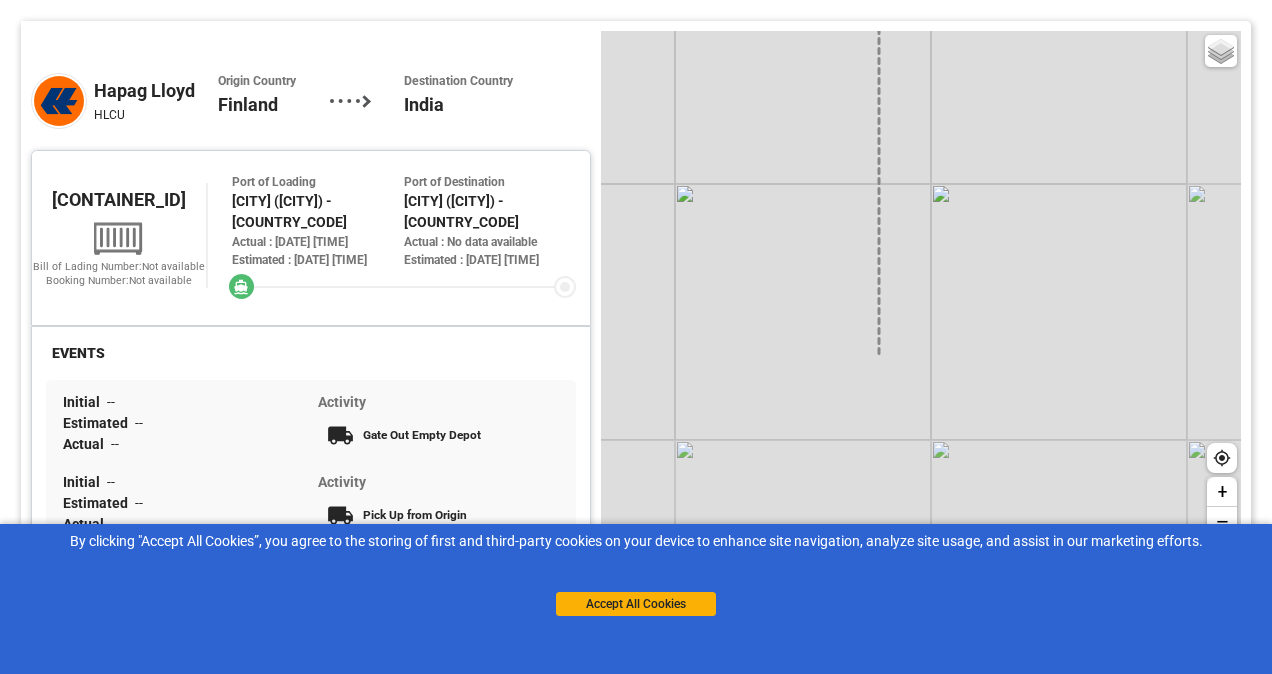 drag, startPoint x: 982, startPoint y: 381, endPoint x: 927, endPoint y: 140, distance: 247.19627 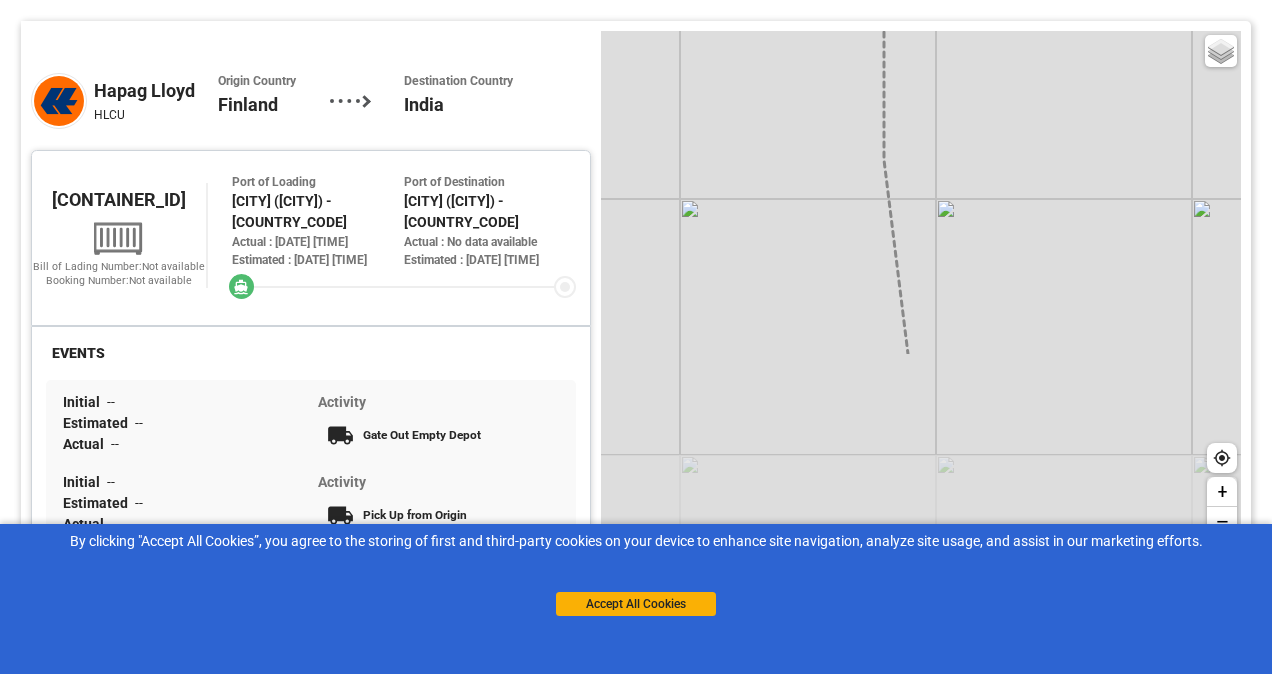 drag, startPoint x: 943, startPoint y: 420, endPoint x: 948, endPoint y: 182, distance: 238.05252 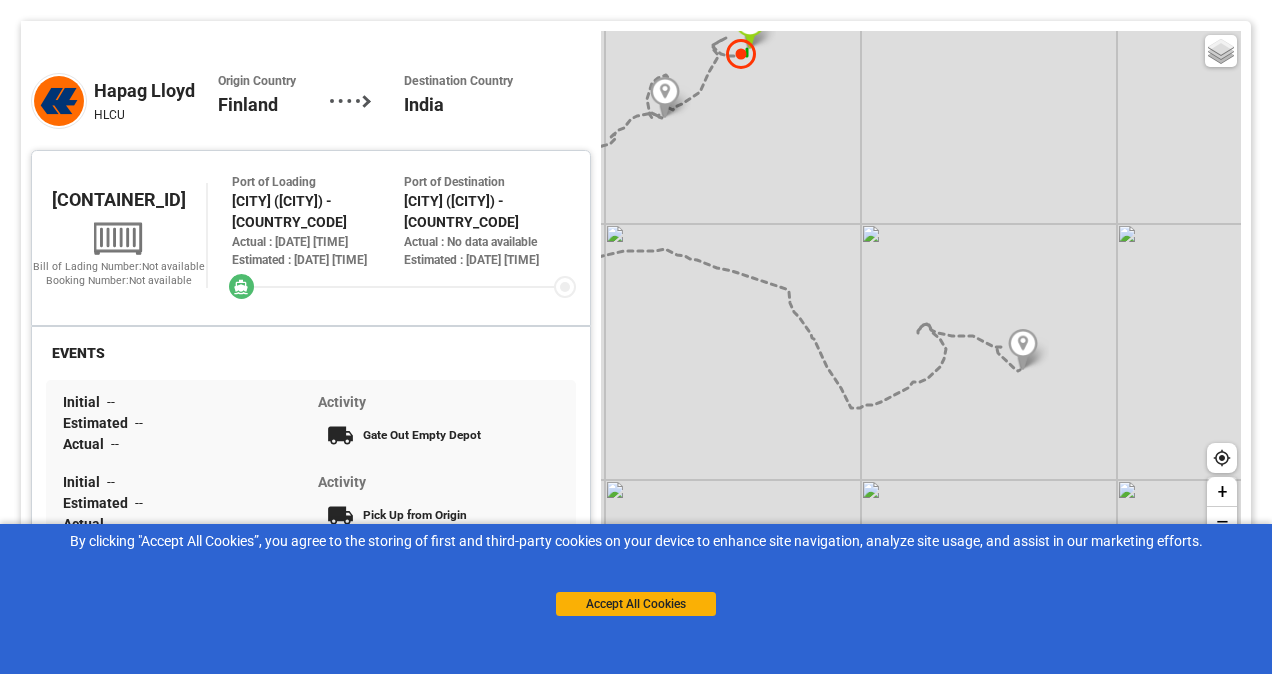 drag, startPoint x: 935, startPoint y: 464, endPoint x: 802, endPoint y: 355, distance: 171.9593 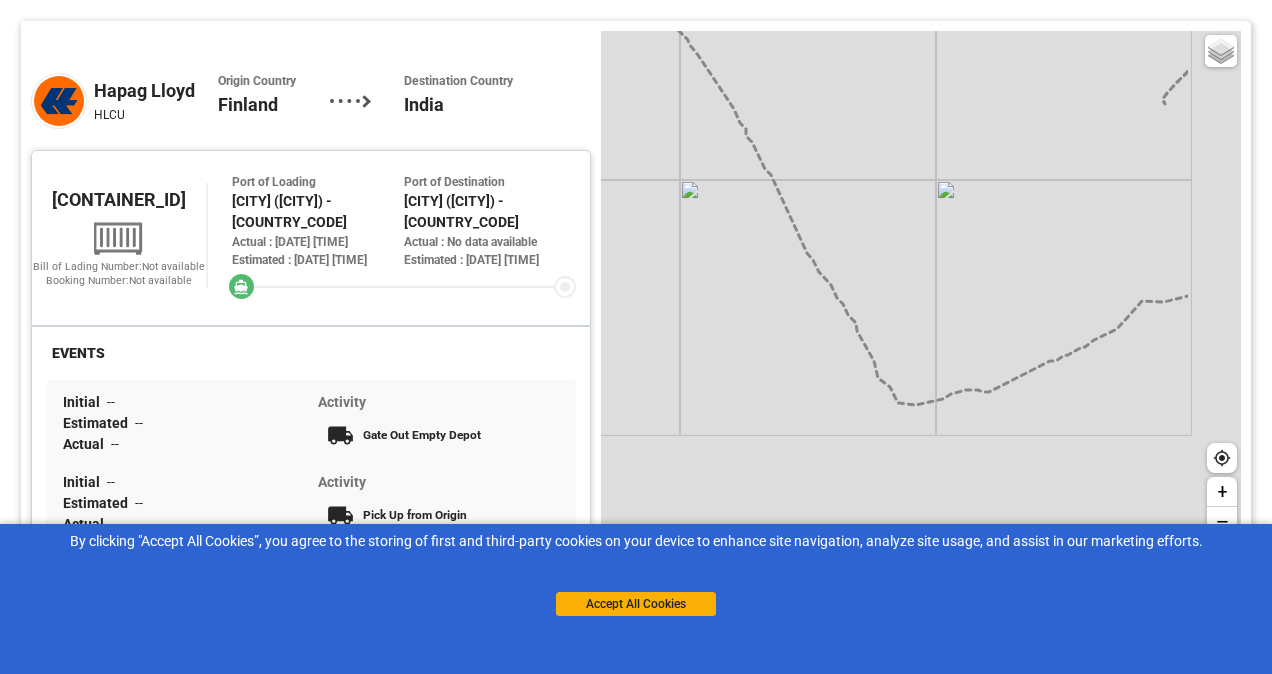 drag, startPoint x: 934, startPoint y: 436, endPoint x: 758, endPoint y: 238, distance: 264.91507 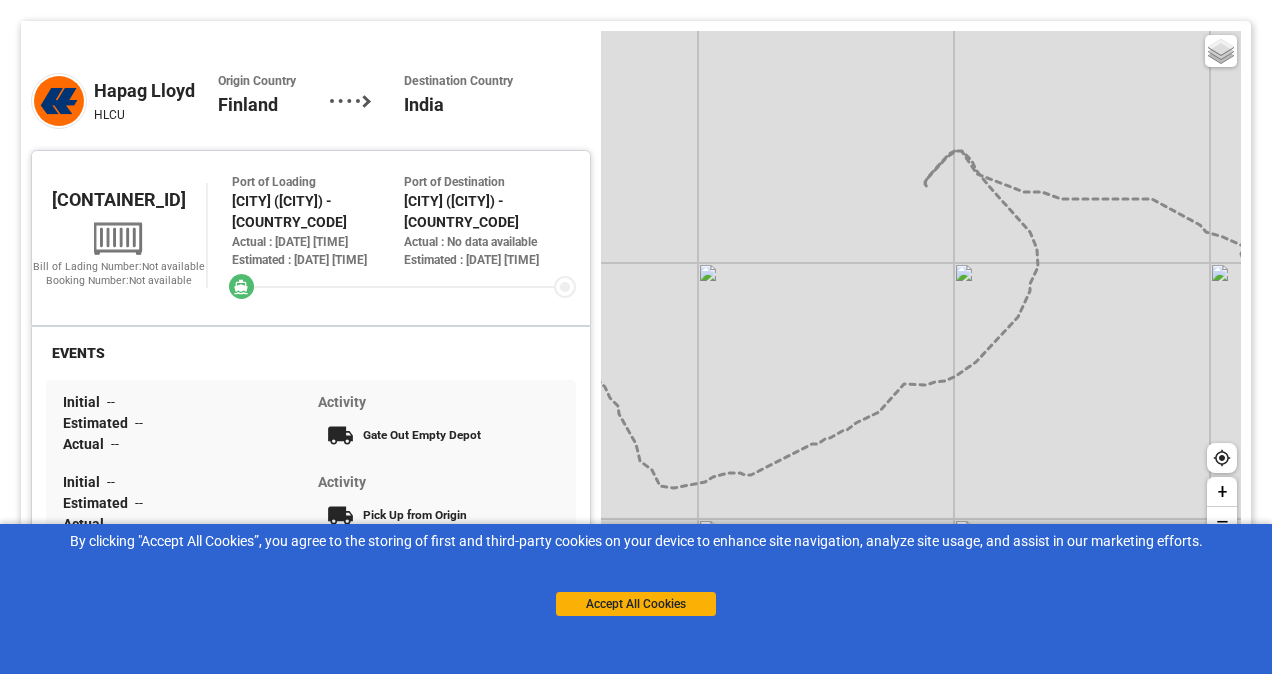 drag, startPoint x: 1060, startPoint y: 242, endPoint x: 1051, endPoint y: 280, distance: 39.051247 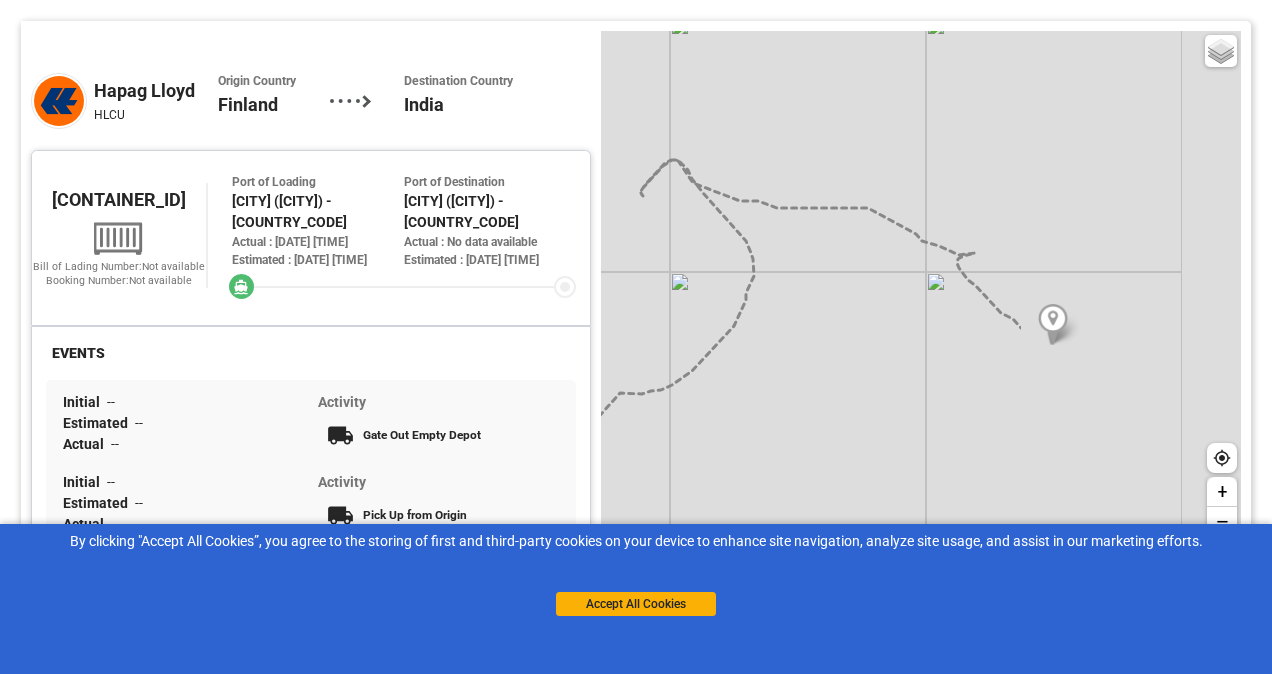 drag, startPoint x: 1130, startPoint y: 309, endPoint x: 846, endPoint y: 310, distance: 284.00177 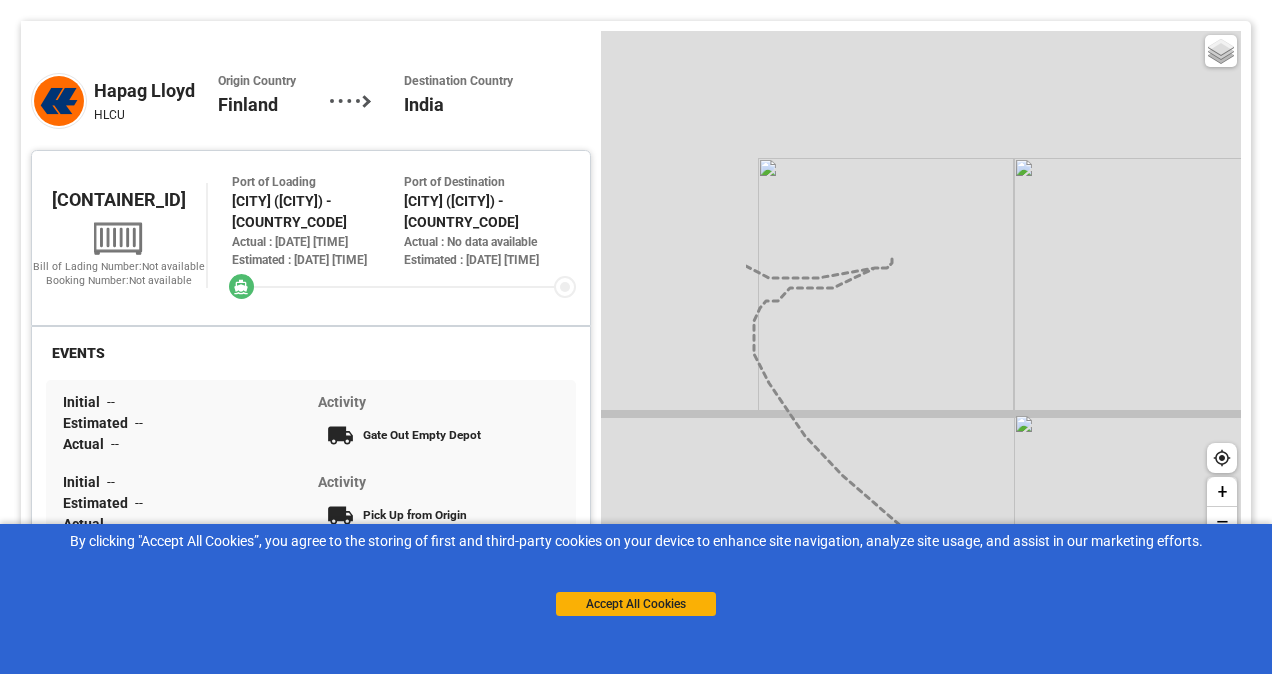 drag, startPoint x: 780, startPoint y: 234, endPoint x: 998, endPoint y: 388, distance: 266.90823 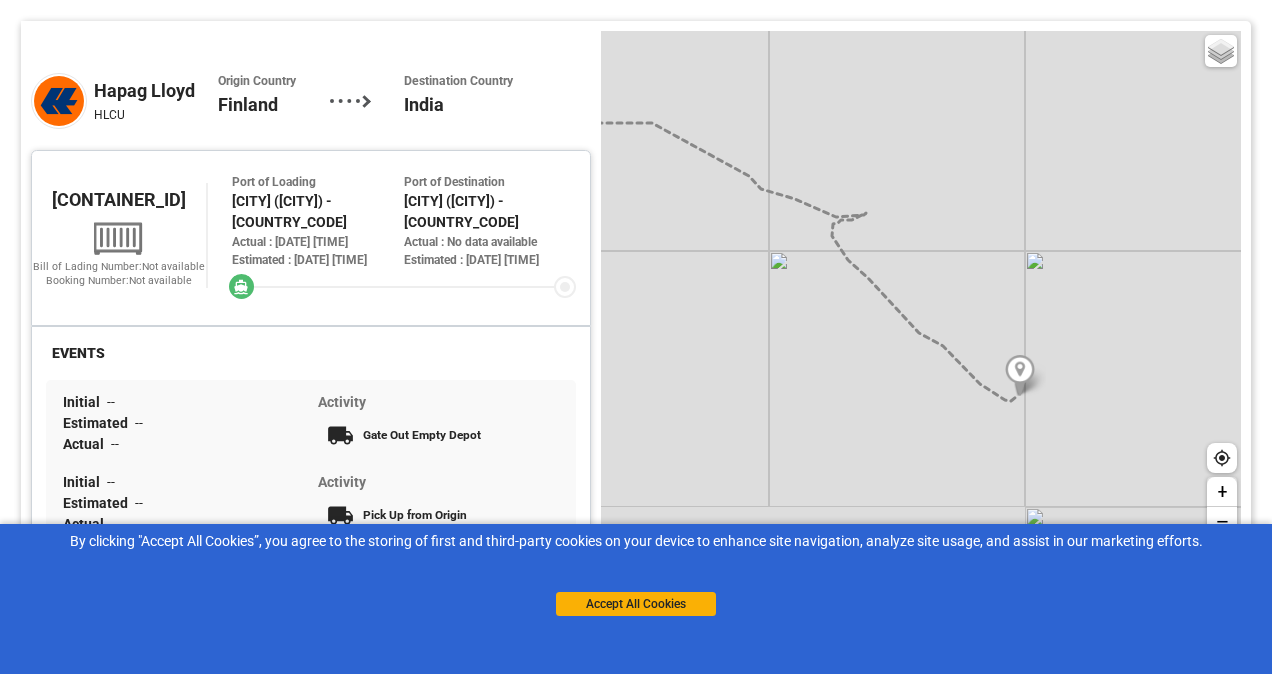 drag, startPoint x: 932, startPoint y: 427, endPoint x: 880, endPoint y: 342, distance: 99.64437 